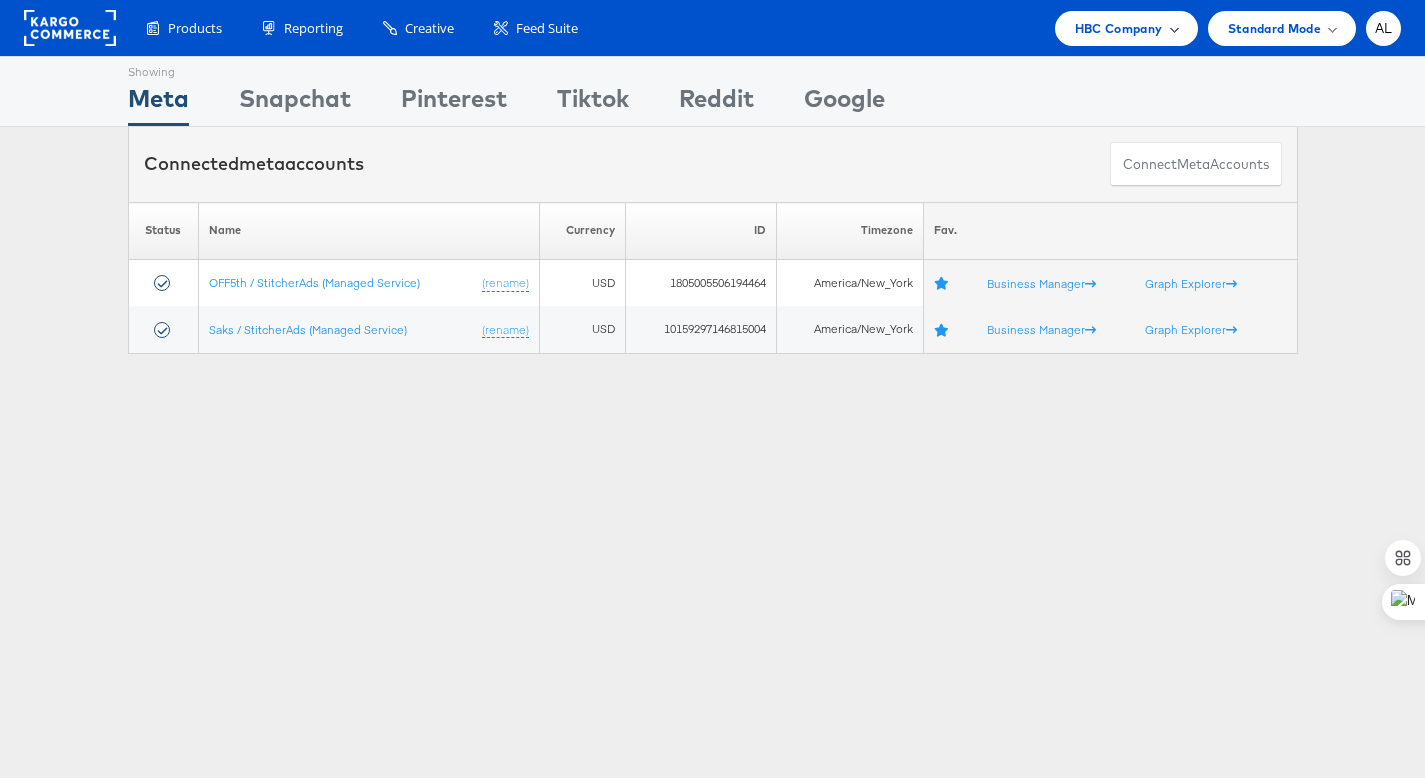 scroll, scrollTop: 0, scrollLeft: 0, axis: both 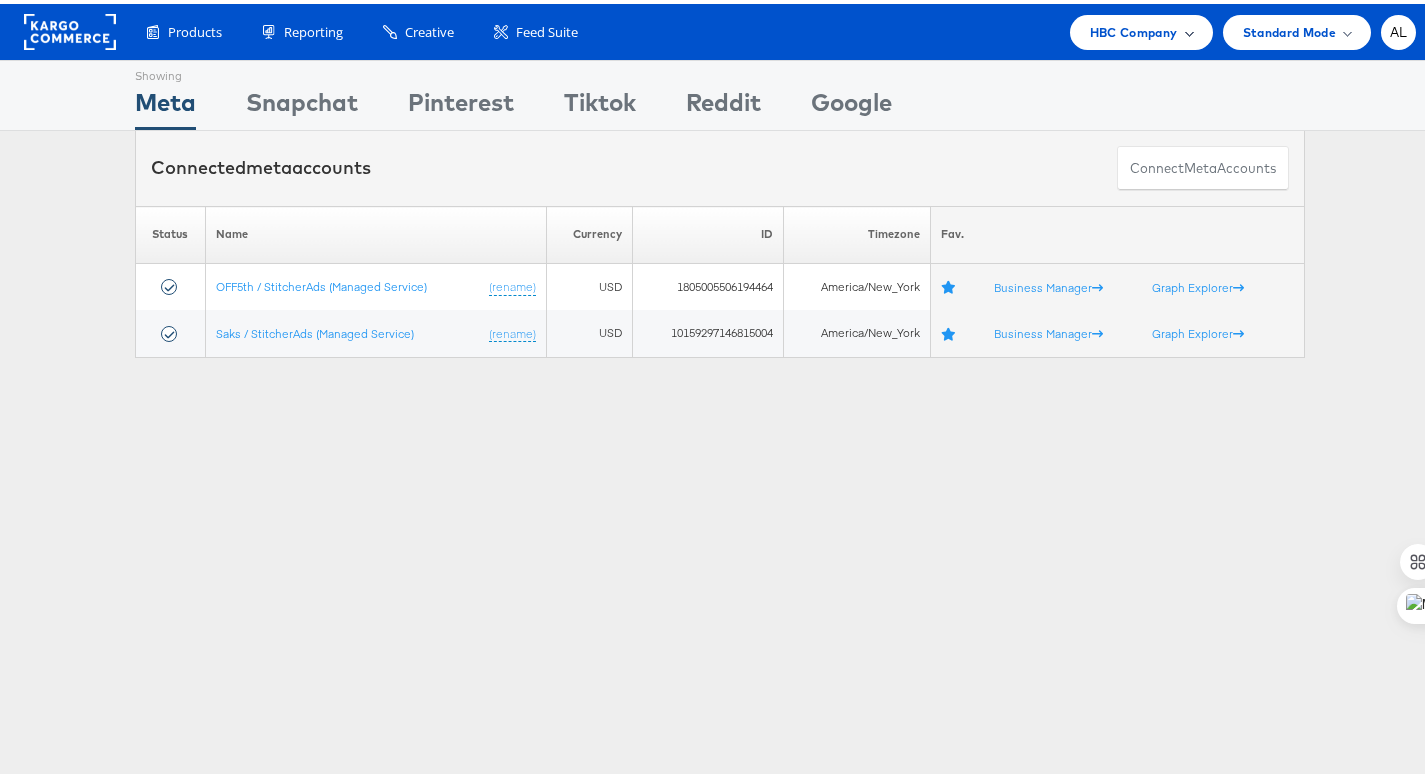 click on "HBC Company" at bounding box center (1134, 28) 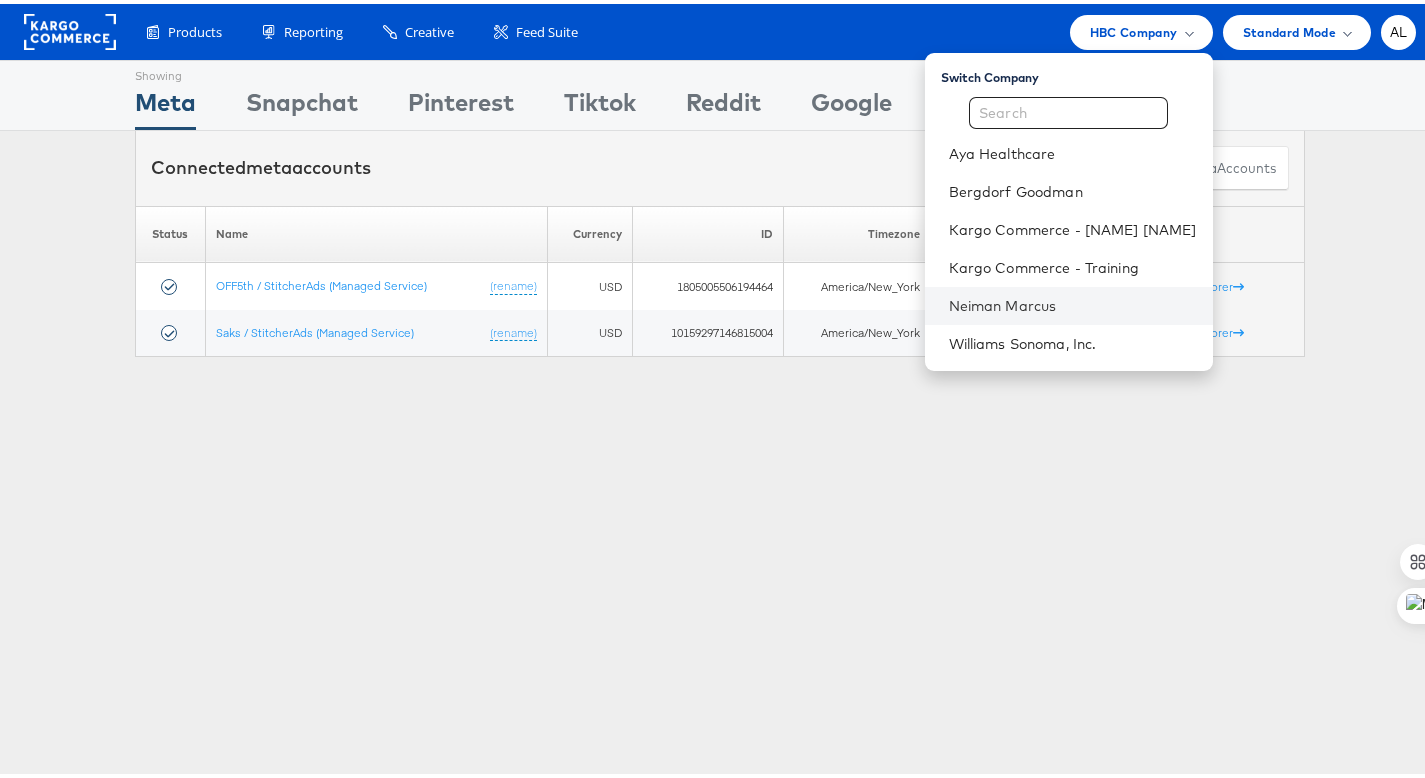 click on "Neiman Marcus" at bounding box center (1069, 302) 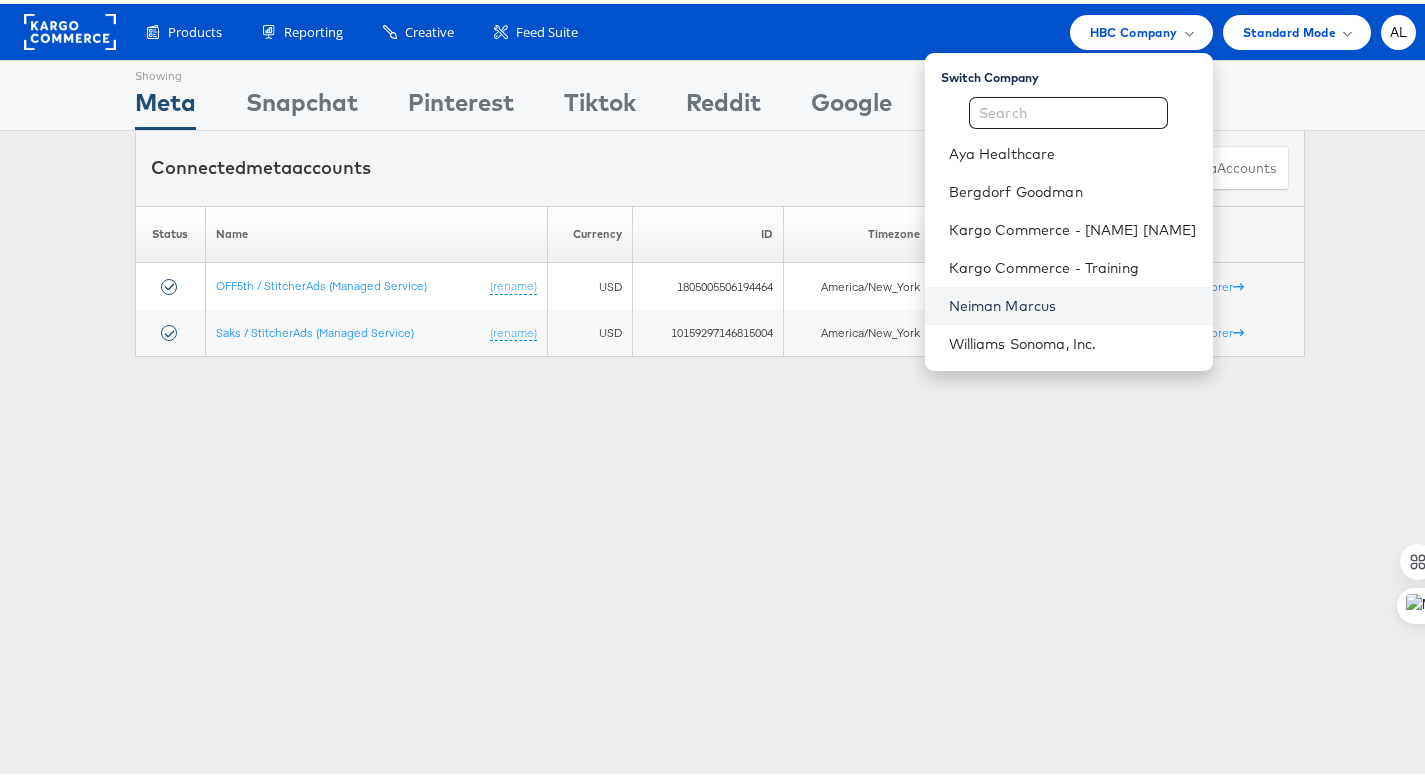 click on "Neiman Marcus" at bounding box center [1073, 302] 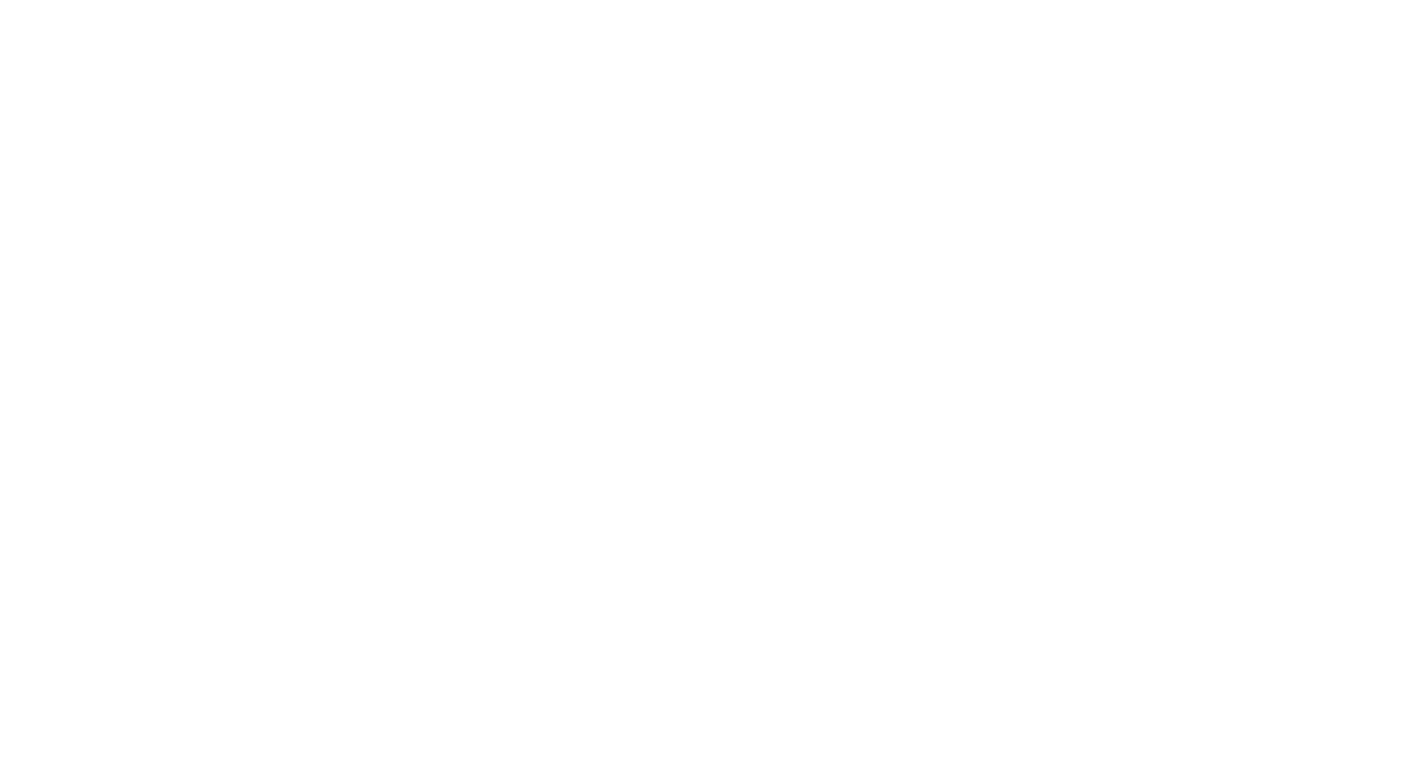 scroll, scrollTop: 0, scrollLeft: 0, axis: both 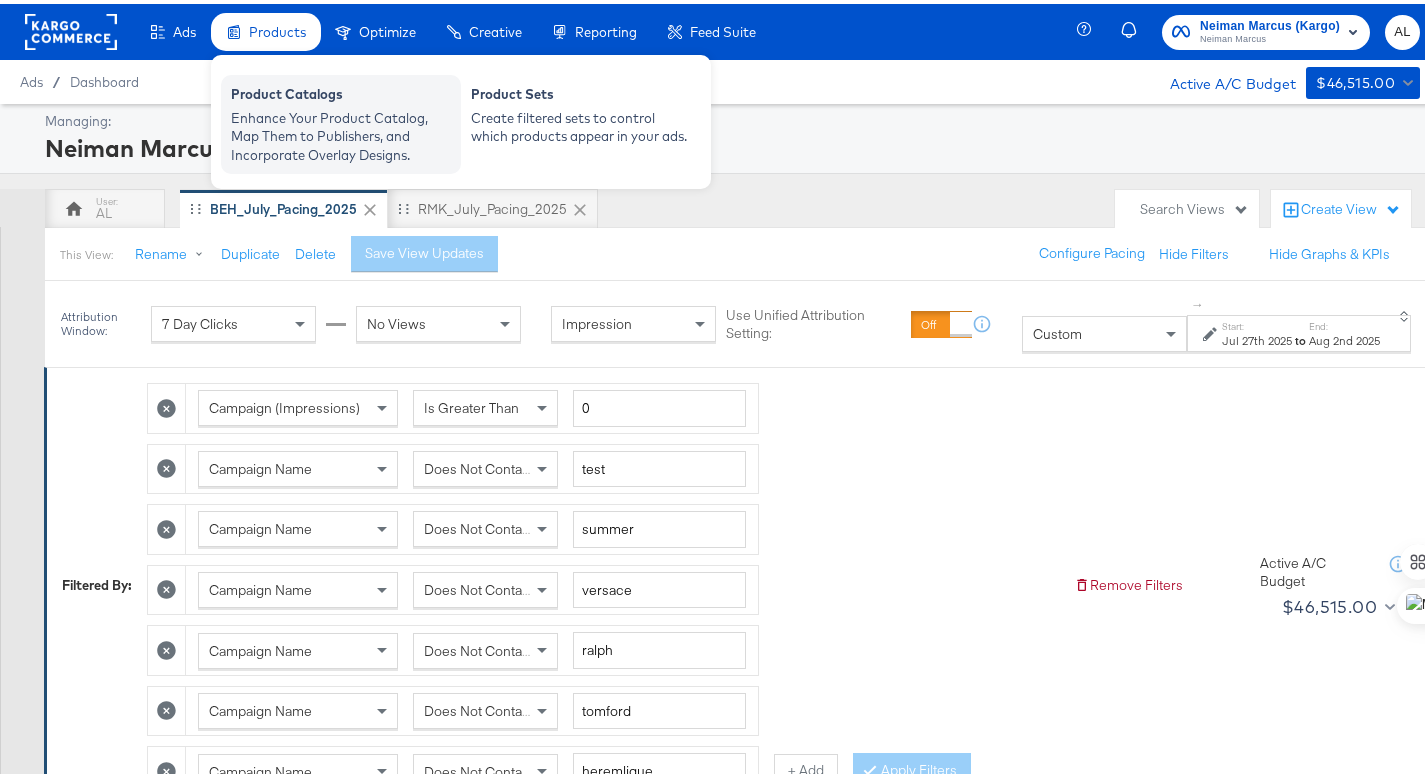 click on "Product Catalogs" at bounding box center (341, 93) 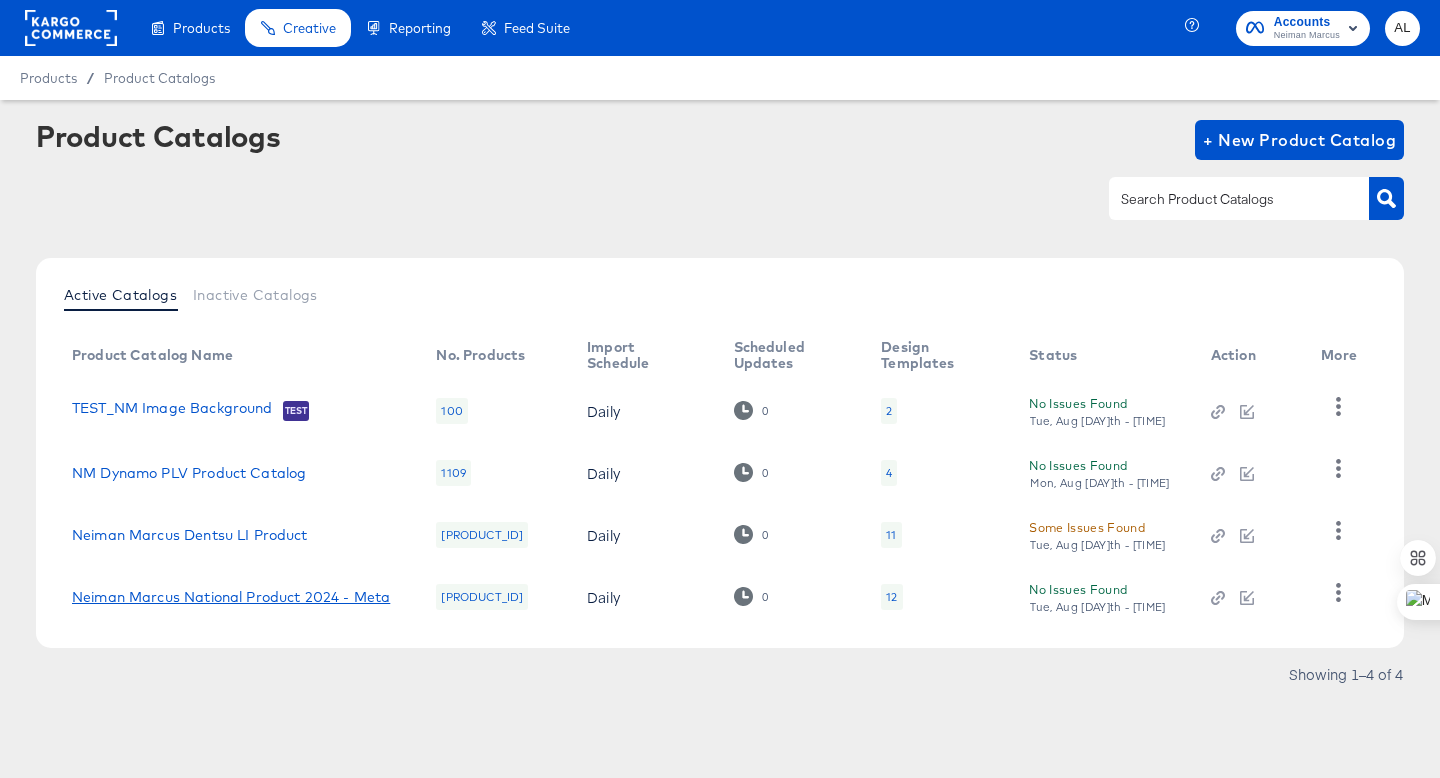 click on "Neiman Marcus National Product 2024 - Meta" at bounding box center (231, 597) 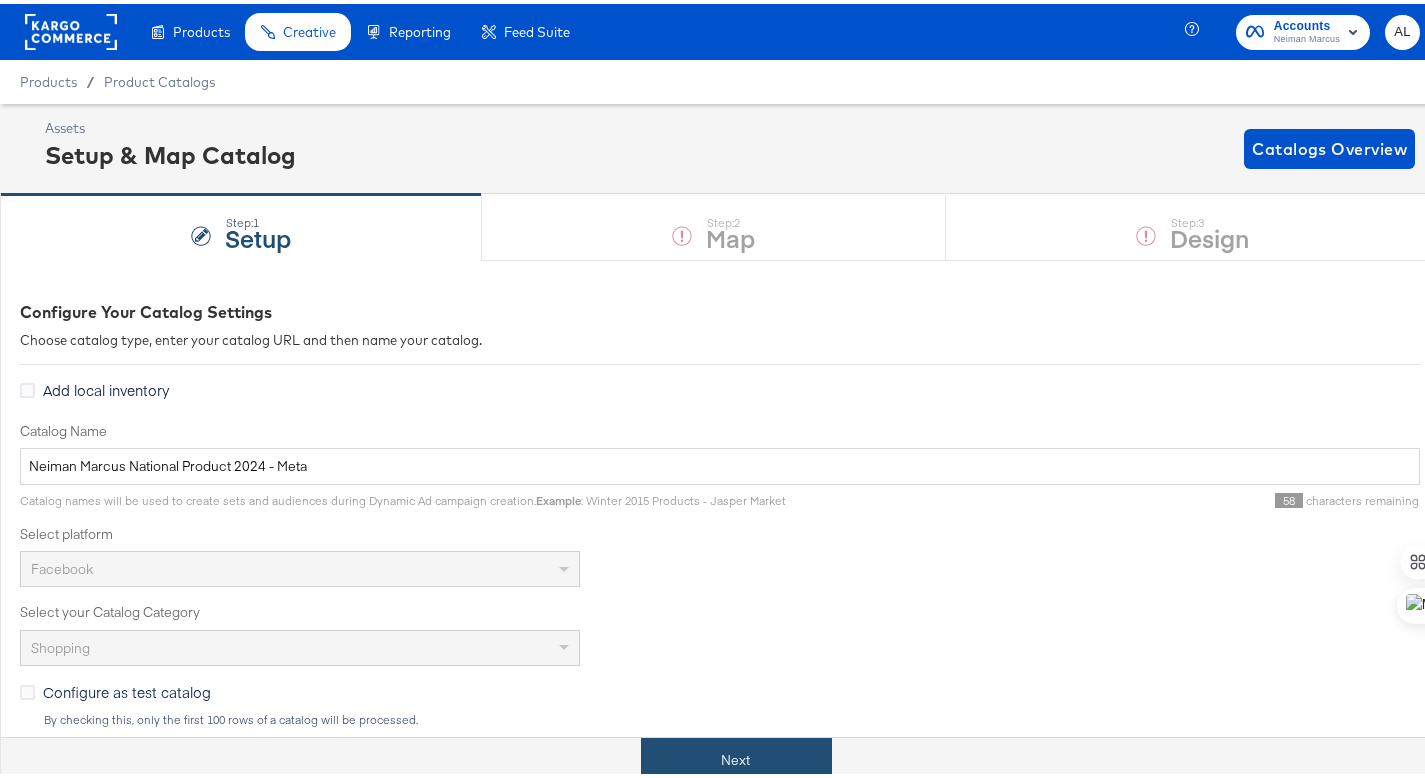 click on "Next" at bounding box center (736, 756) 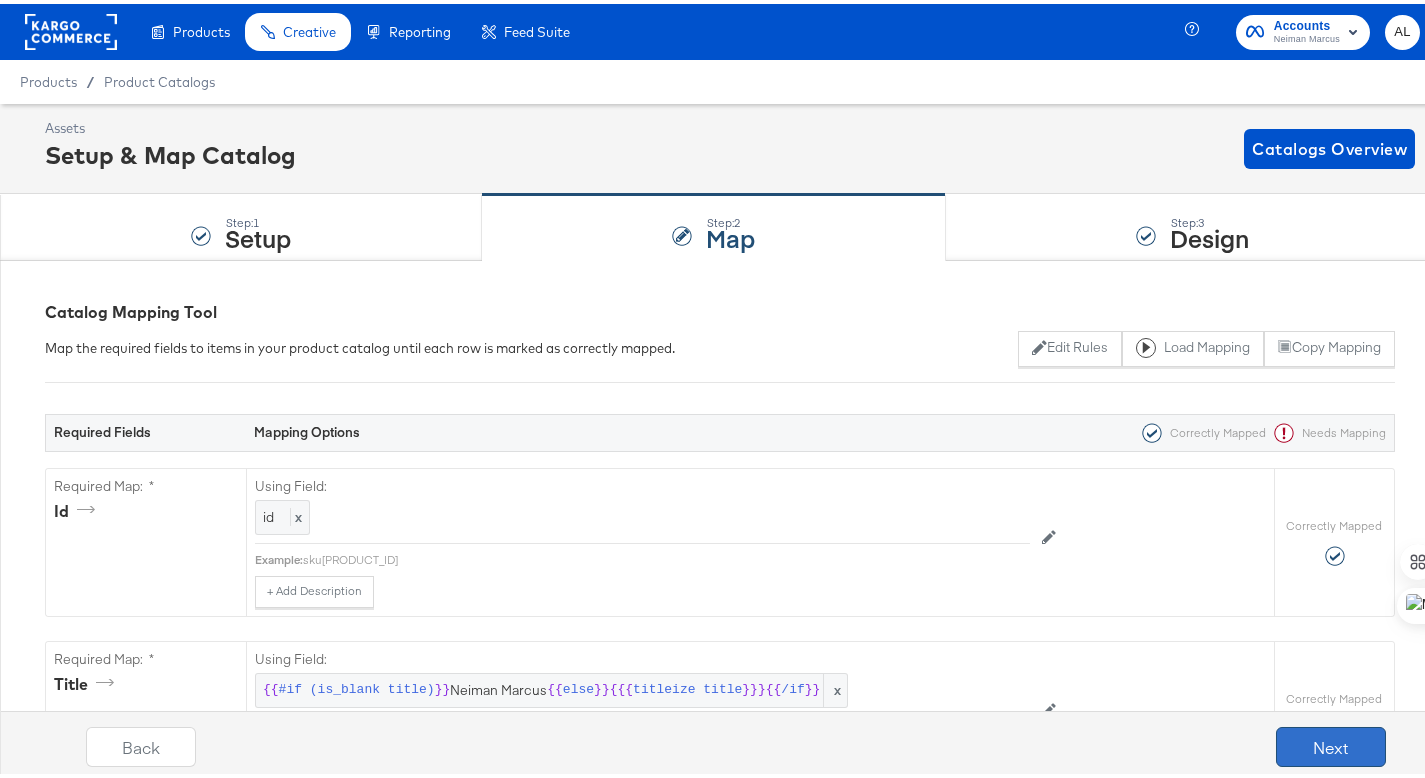 click on "Next" at bounding box center [1331, 743] 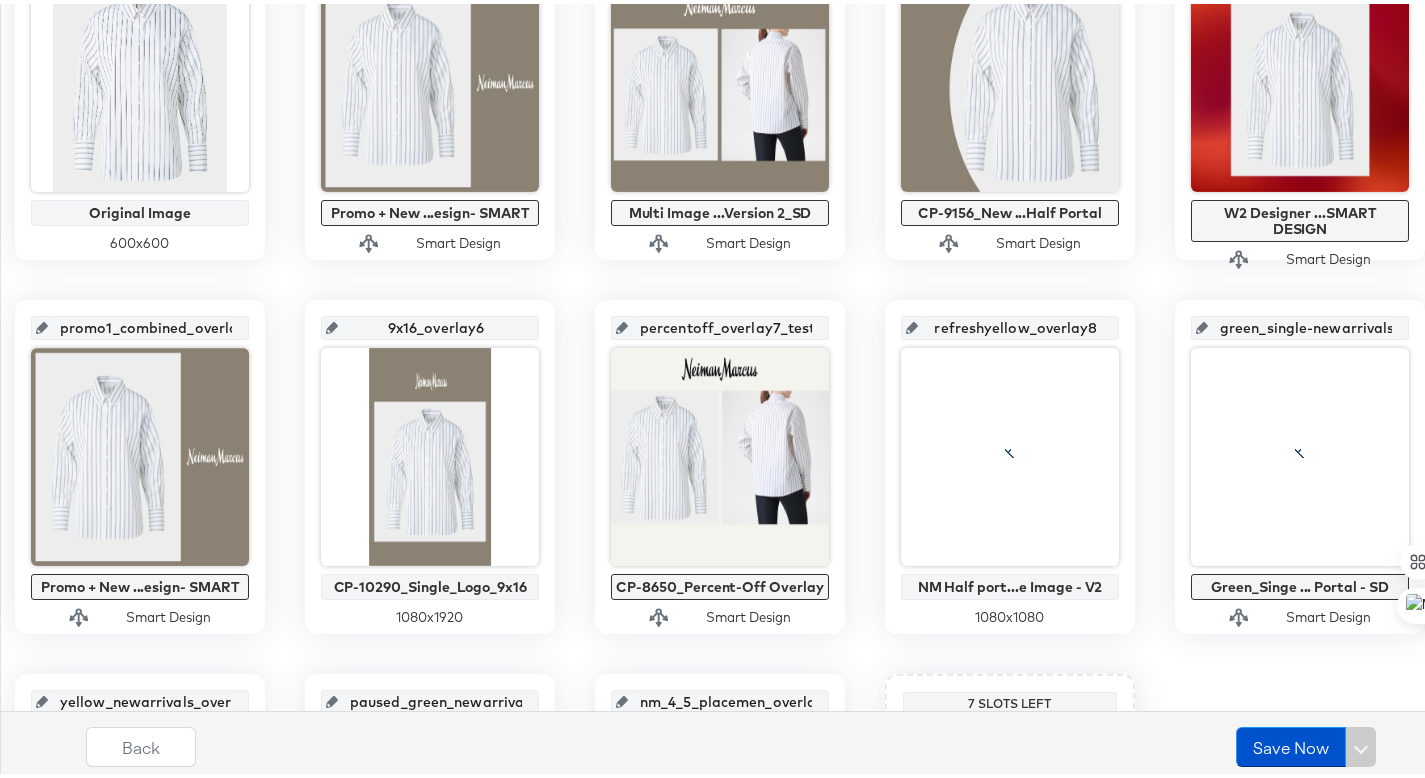 scroll, scrollTop: 554, scrollLeft: 0, axis: vertical 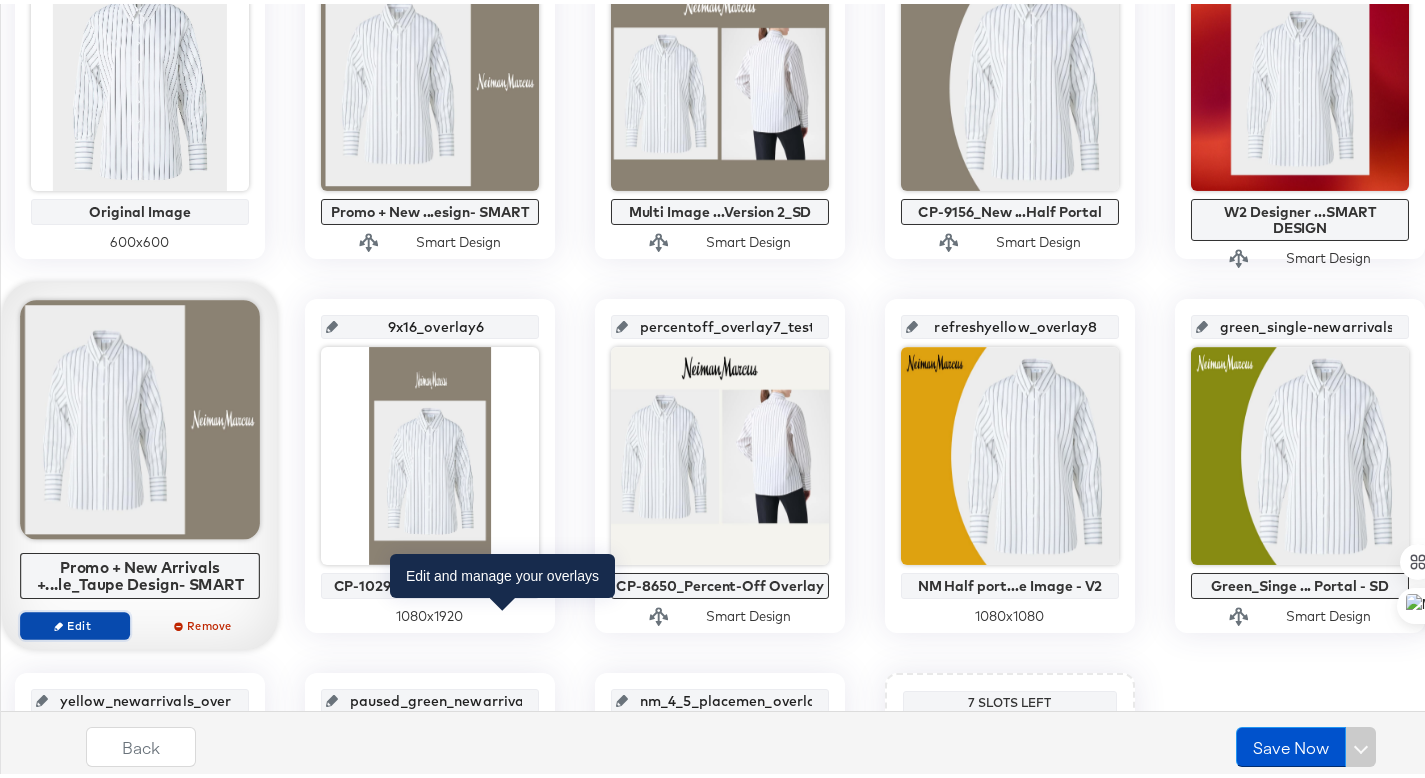 click on "Edit" at bounding box center (75, 621) 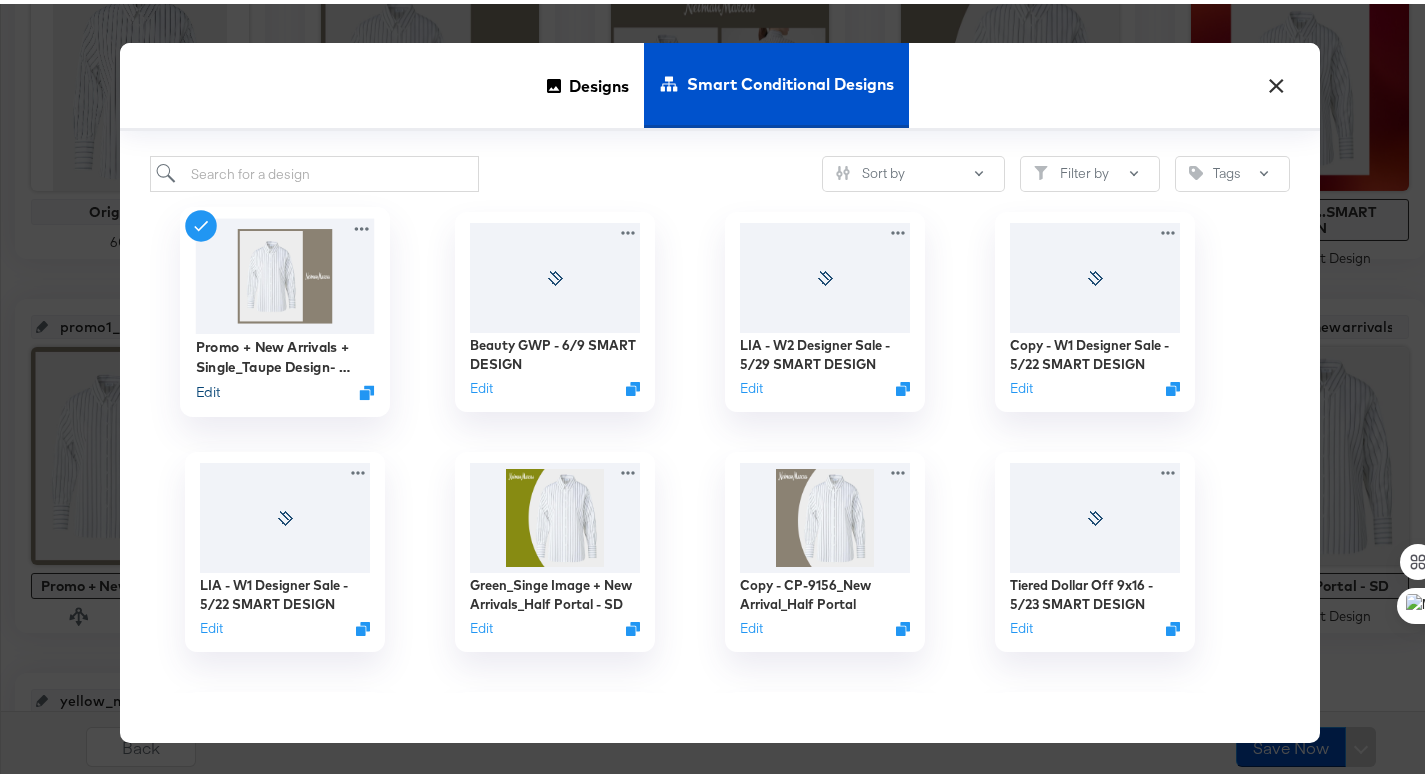 click on "Edit" at bounding box center (208, 388) 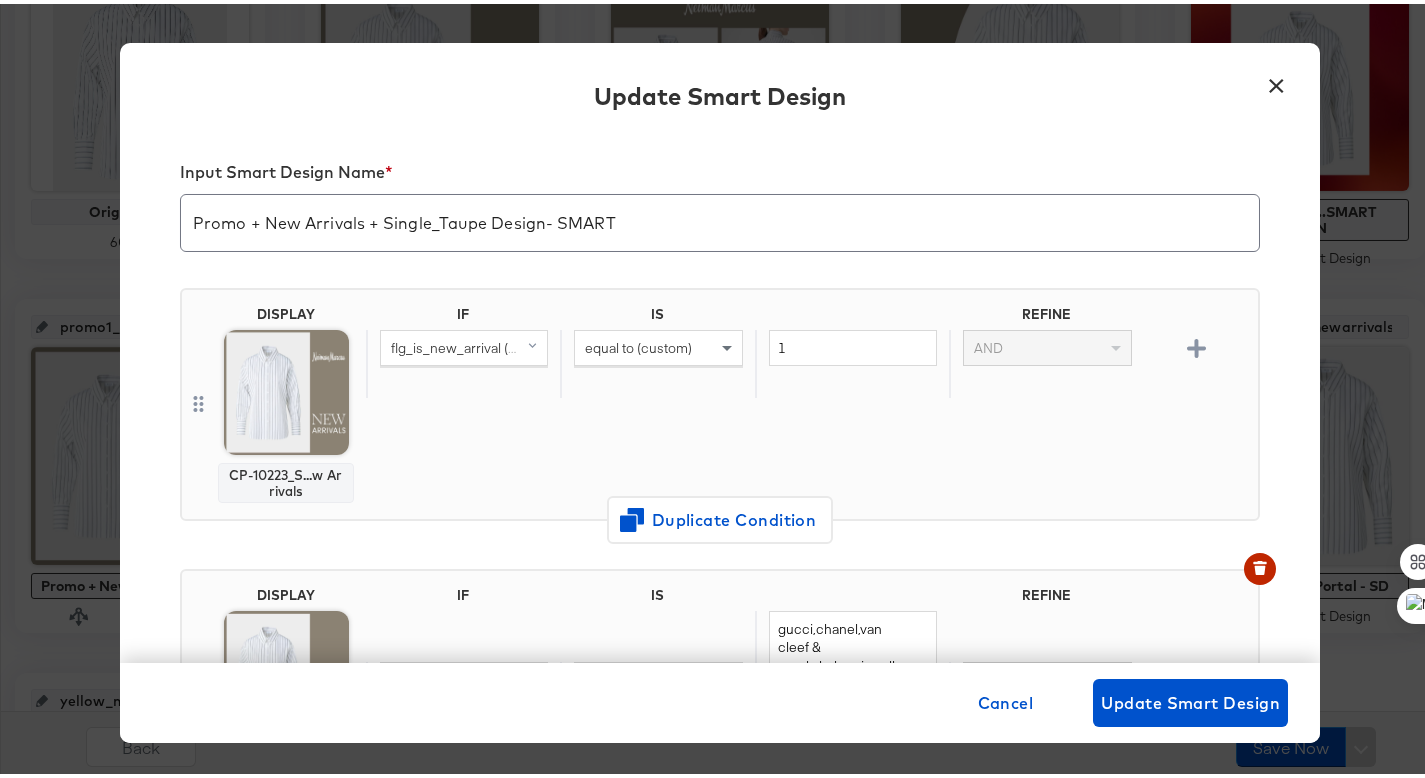 scroll, scrollTop: 22, scrollLeft: 0, axis: vertical 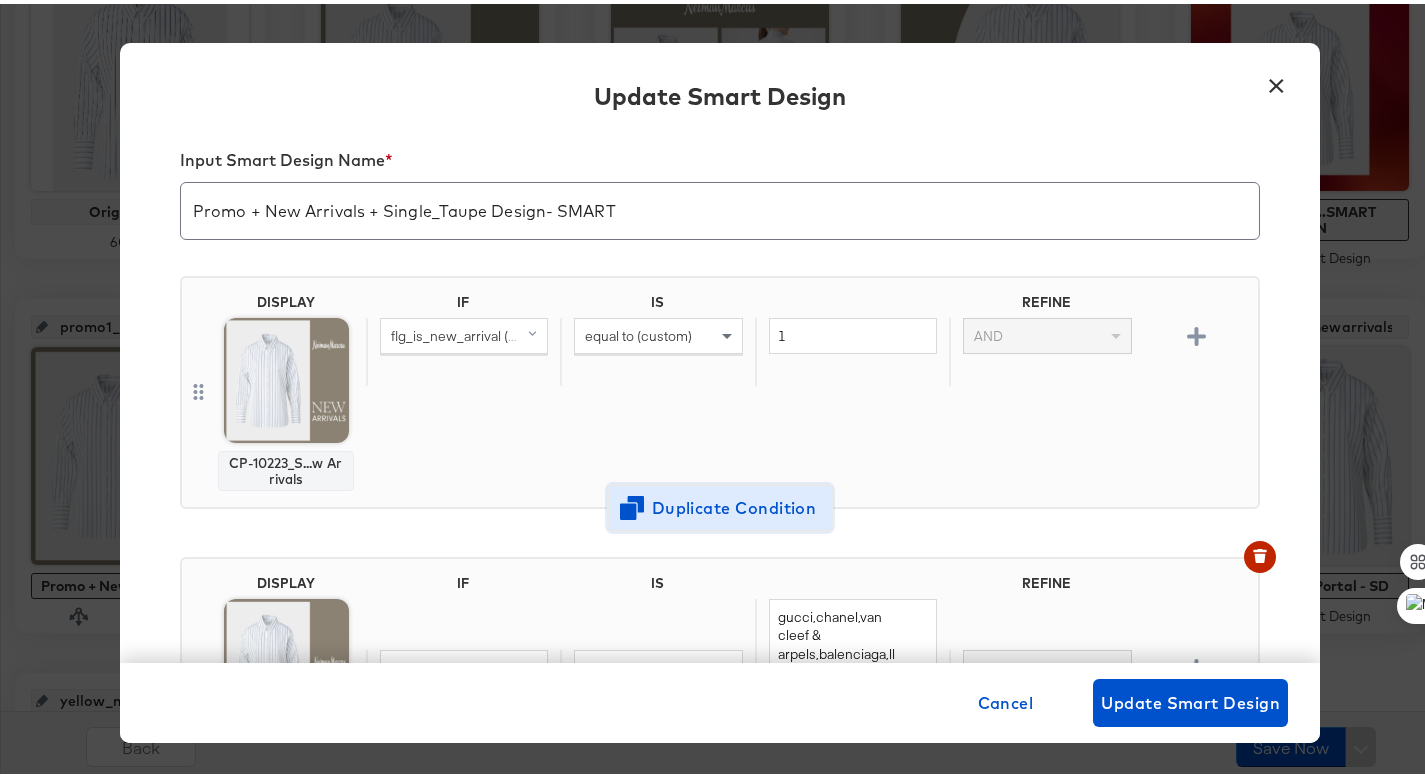 click on "Duplicate Condition" at bounding box center (720, 504) 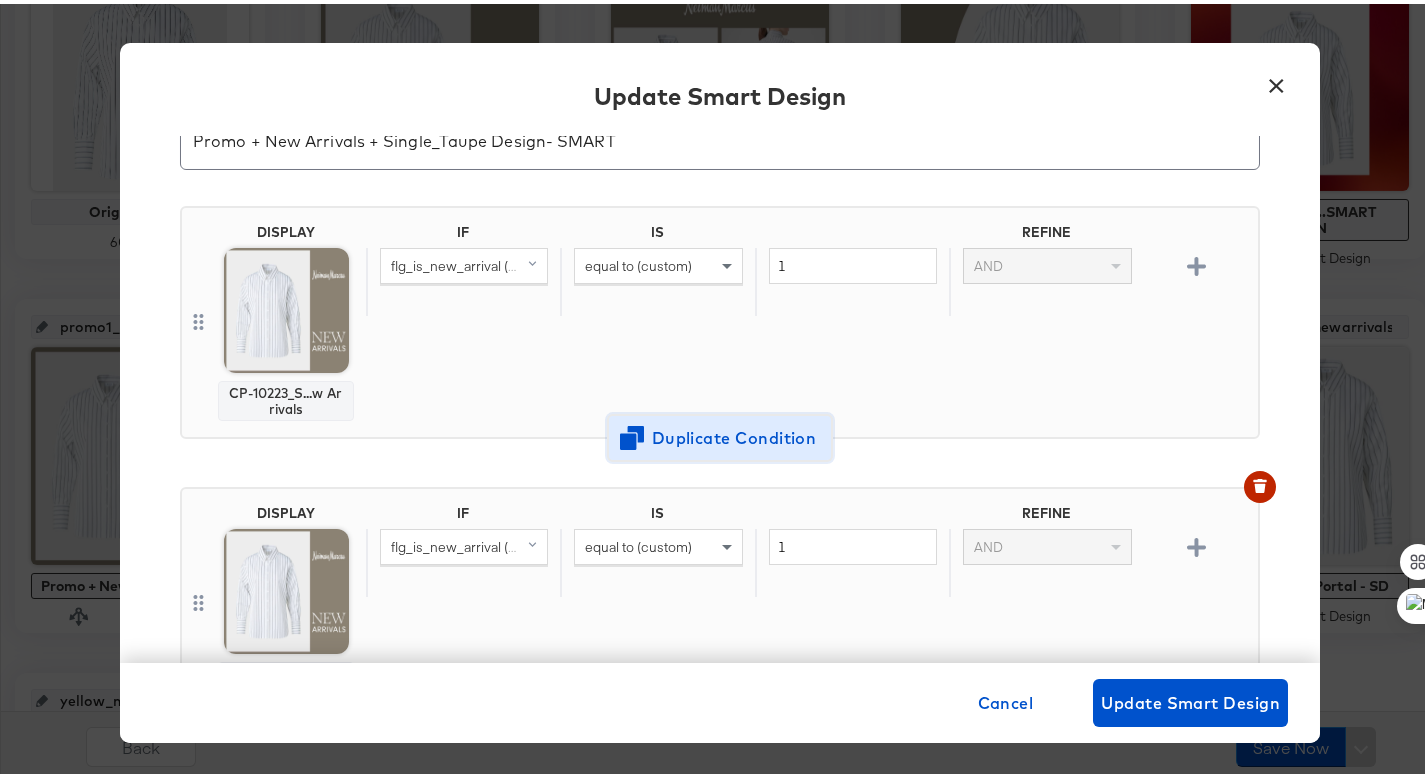 scroll, scrollTop: 135, scrollLeft: 0, axis: vertical 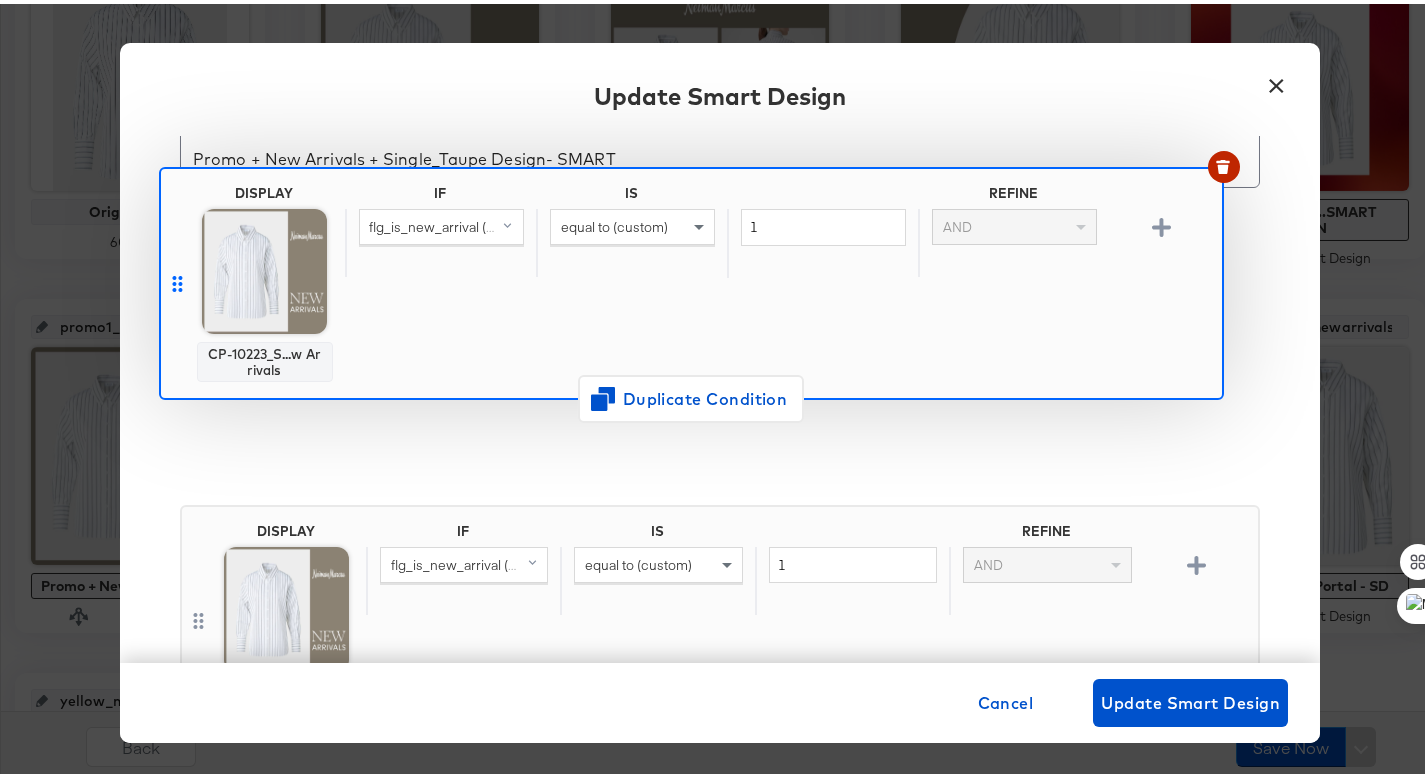 drag, startPoint x: 188, startPoint y: 552, endPoint x: 174, endPoint y: 263, distance: 289.3389 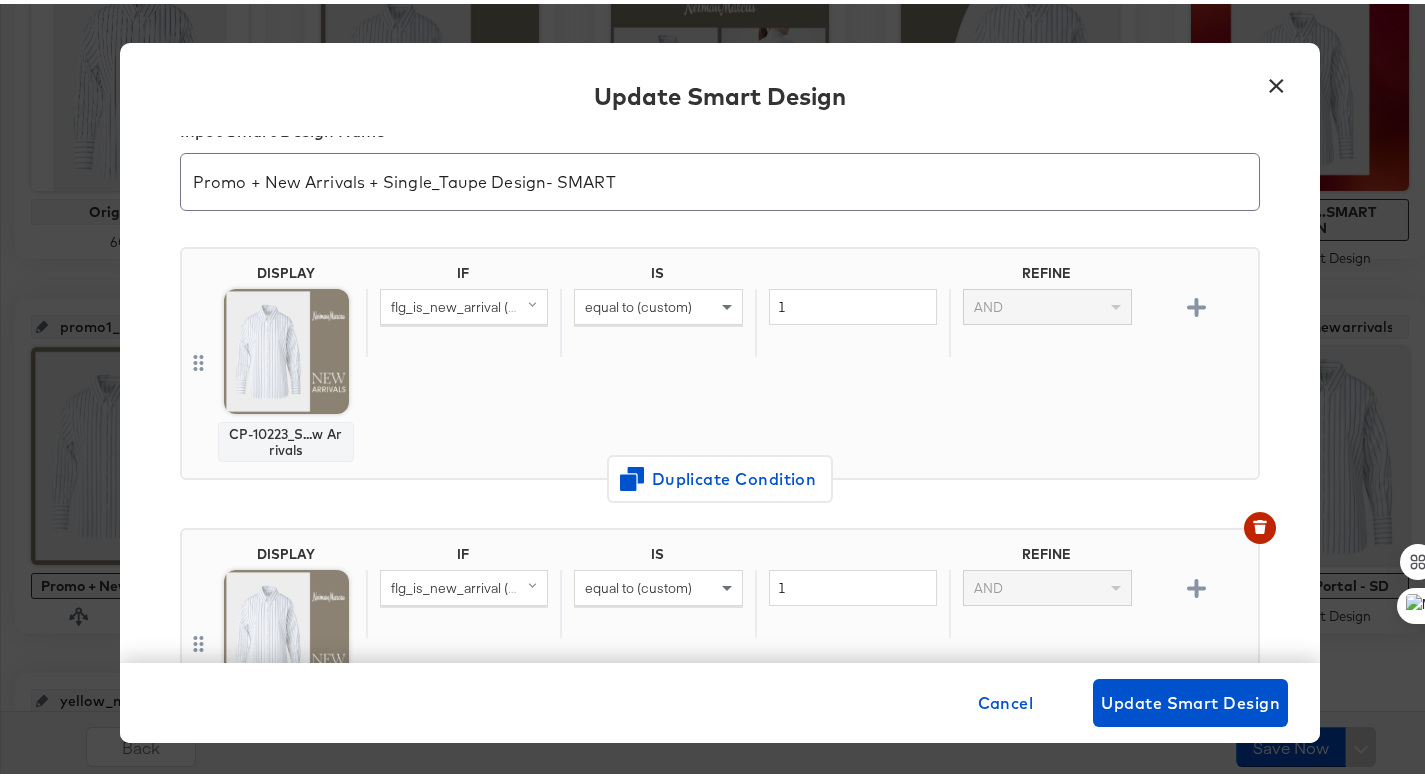 scroll, scrollTop: 0, scrollLeft: 0, axis: both 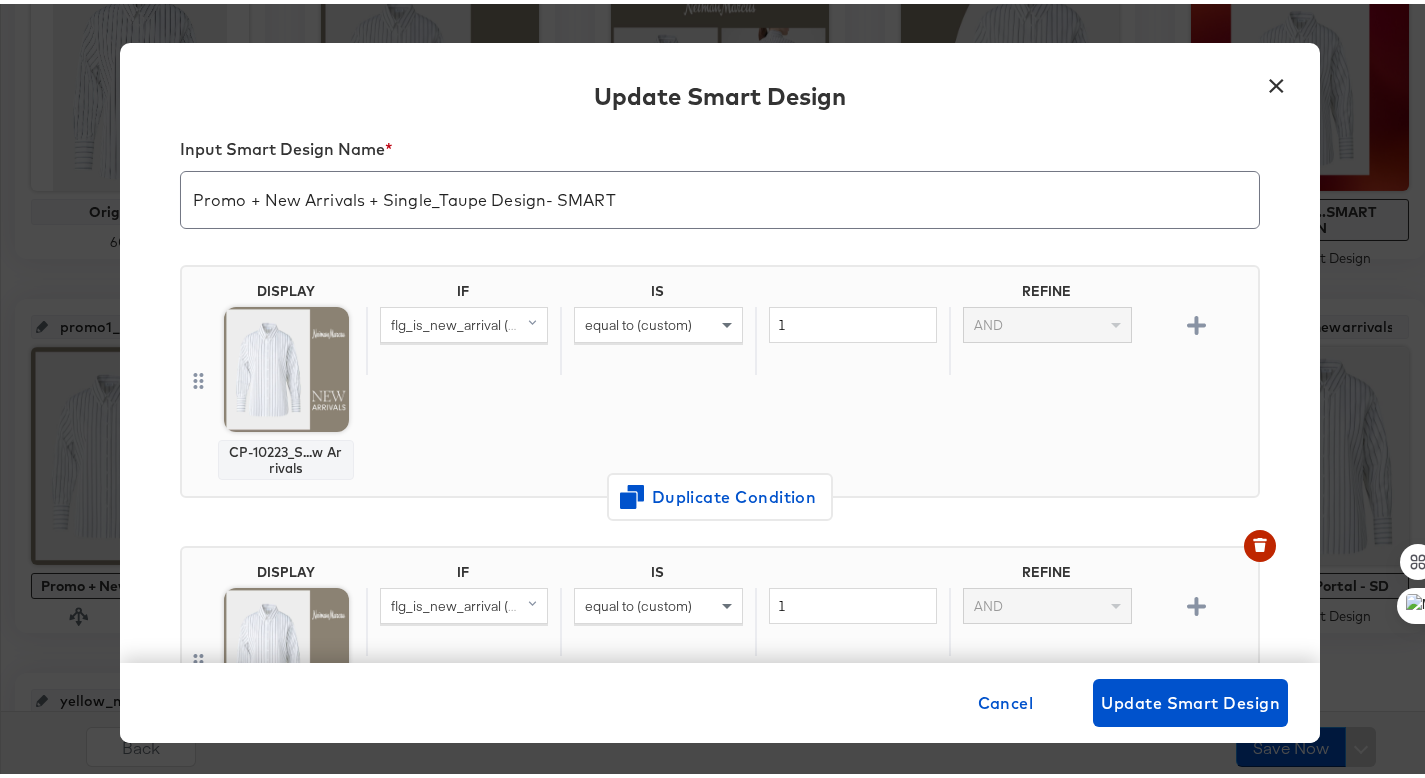 click on "CP-10223_S...w Arrivals" at bounding box center [286, 456] 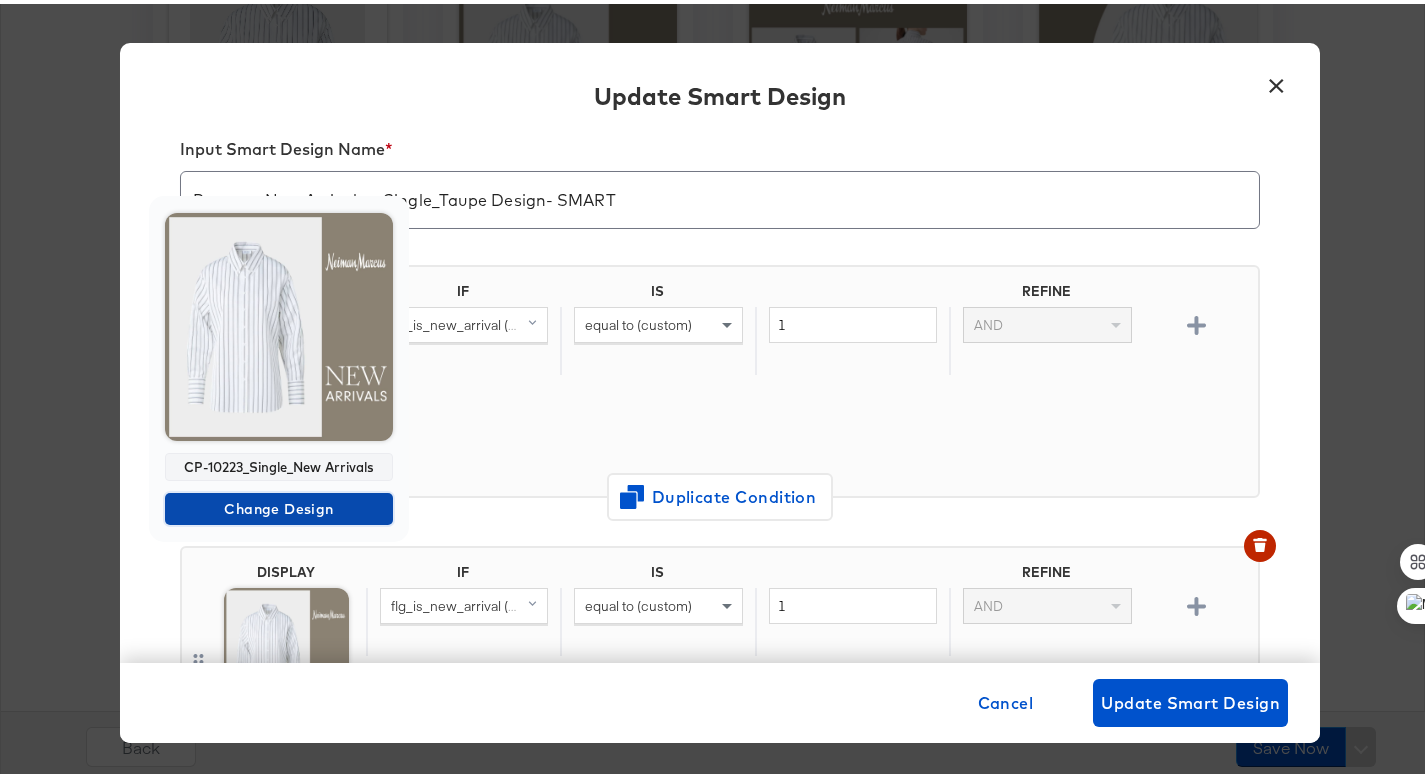 click on "Change Design" at bounding box center (279, 505) 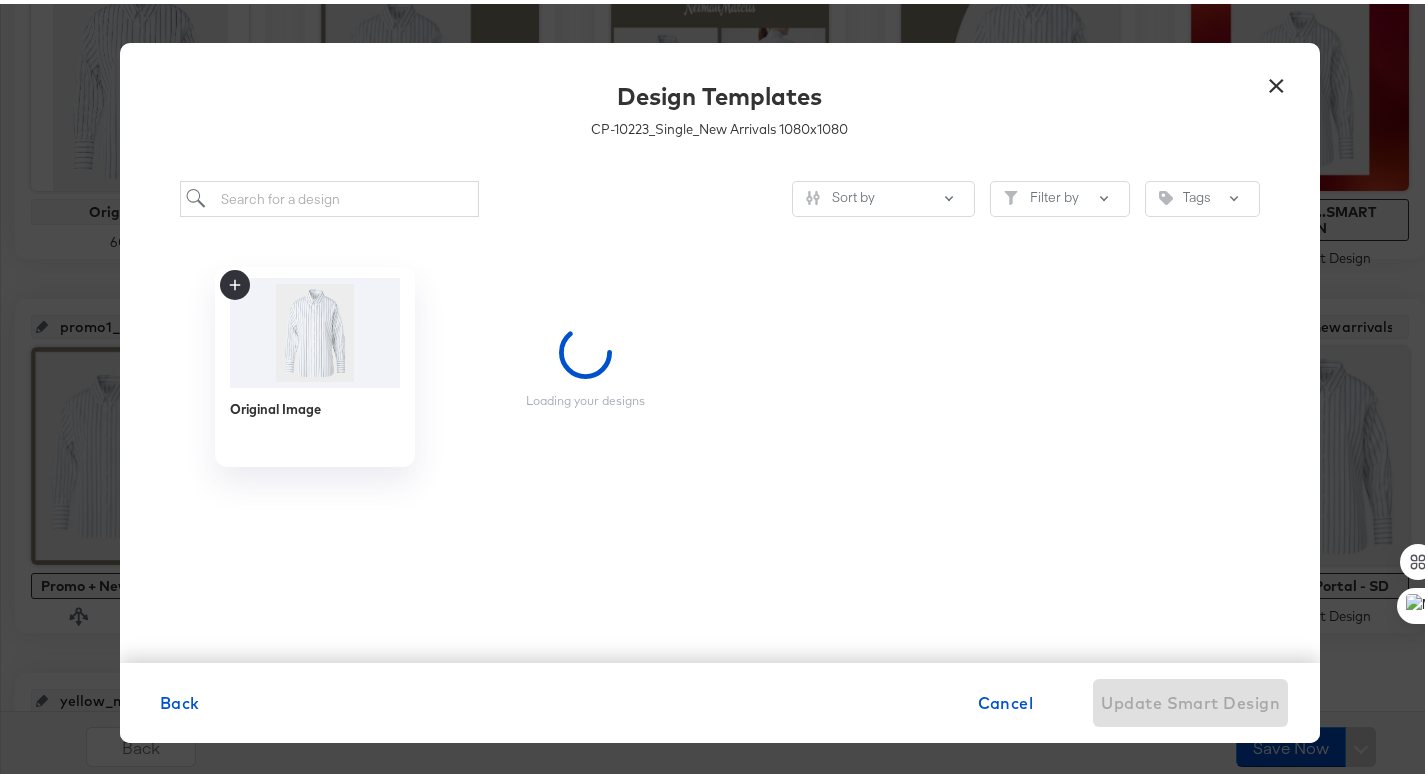 scroll, scrollTop: 0, scrollLeft: 0, axis: both 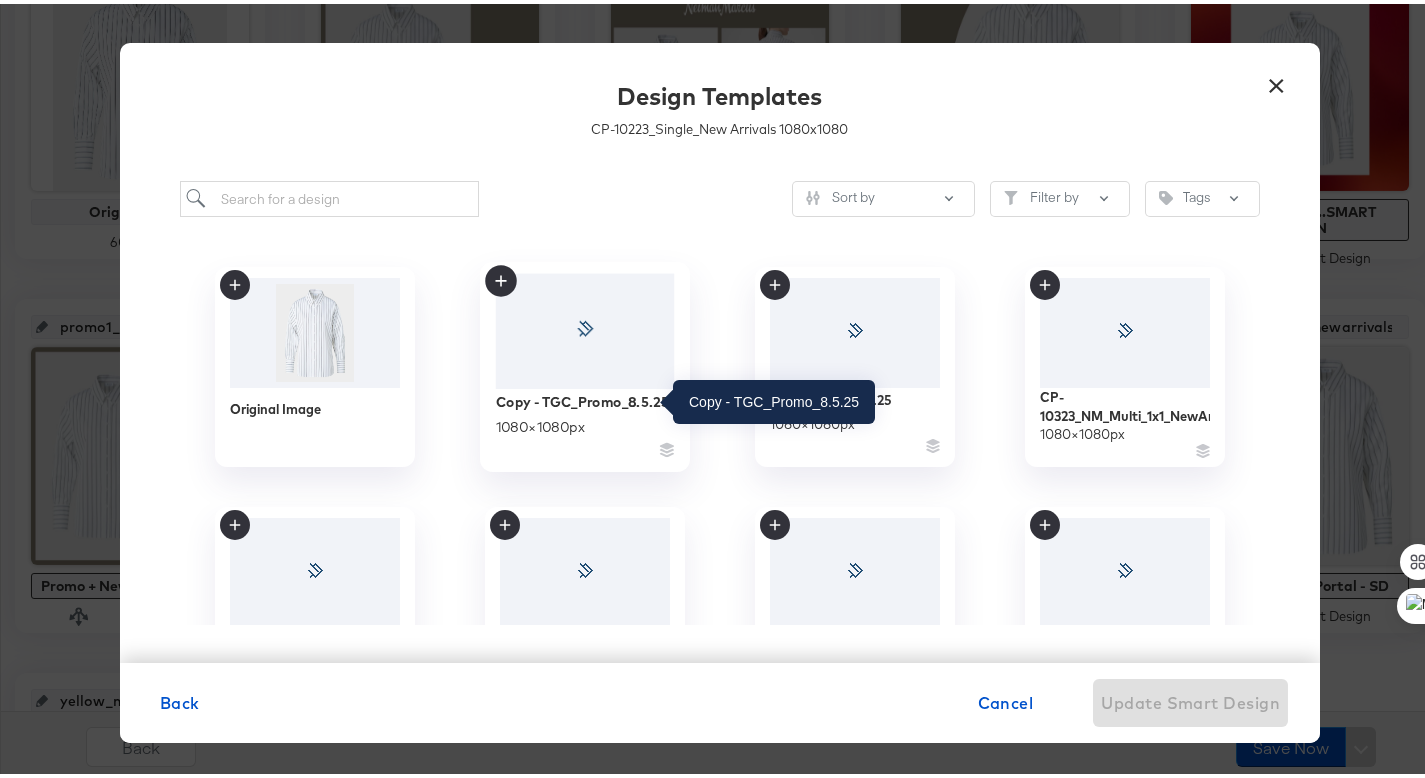 click on "Copy - TGC_Promo_8.5.25" at bounding box center (582, 397) 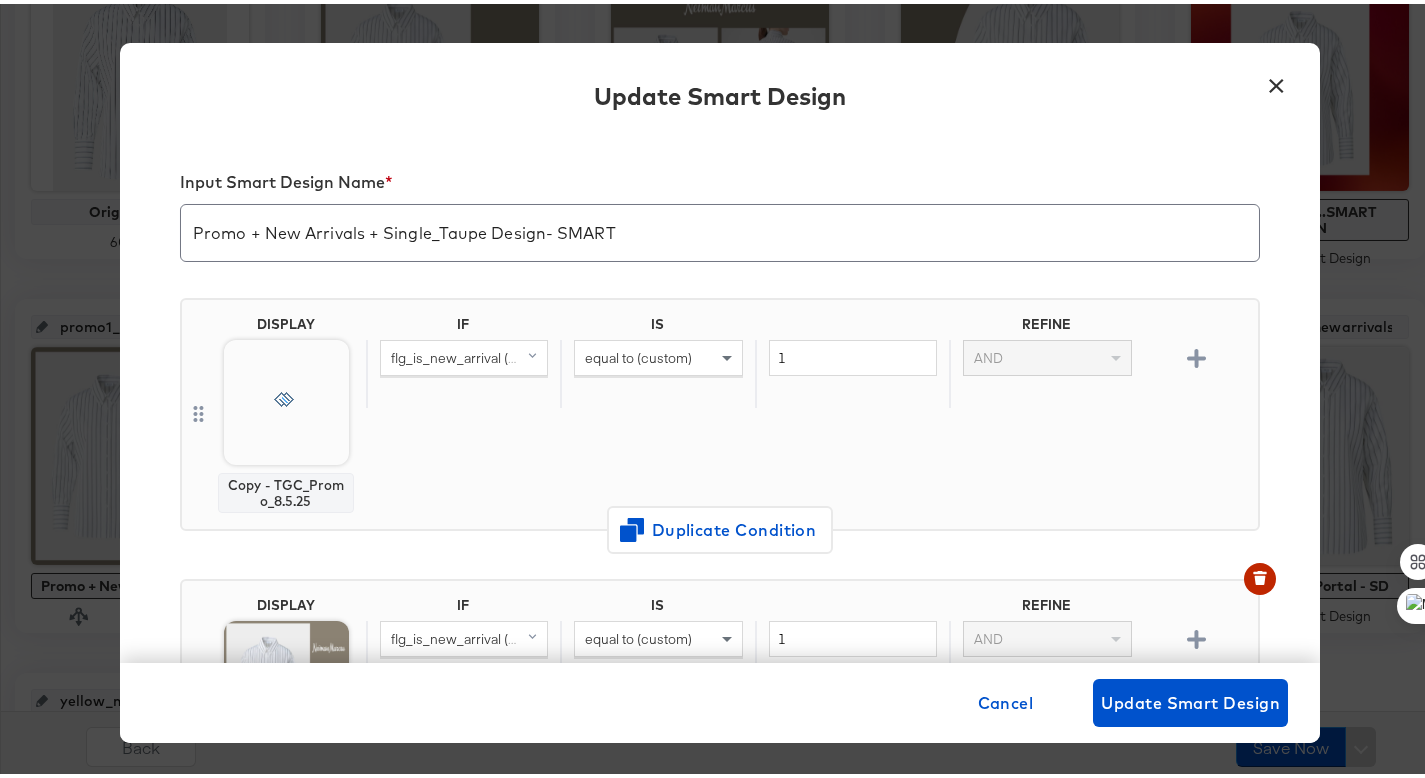 scroll, scrollTop: 33, scrollLeft: 0, axis: vertical 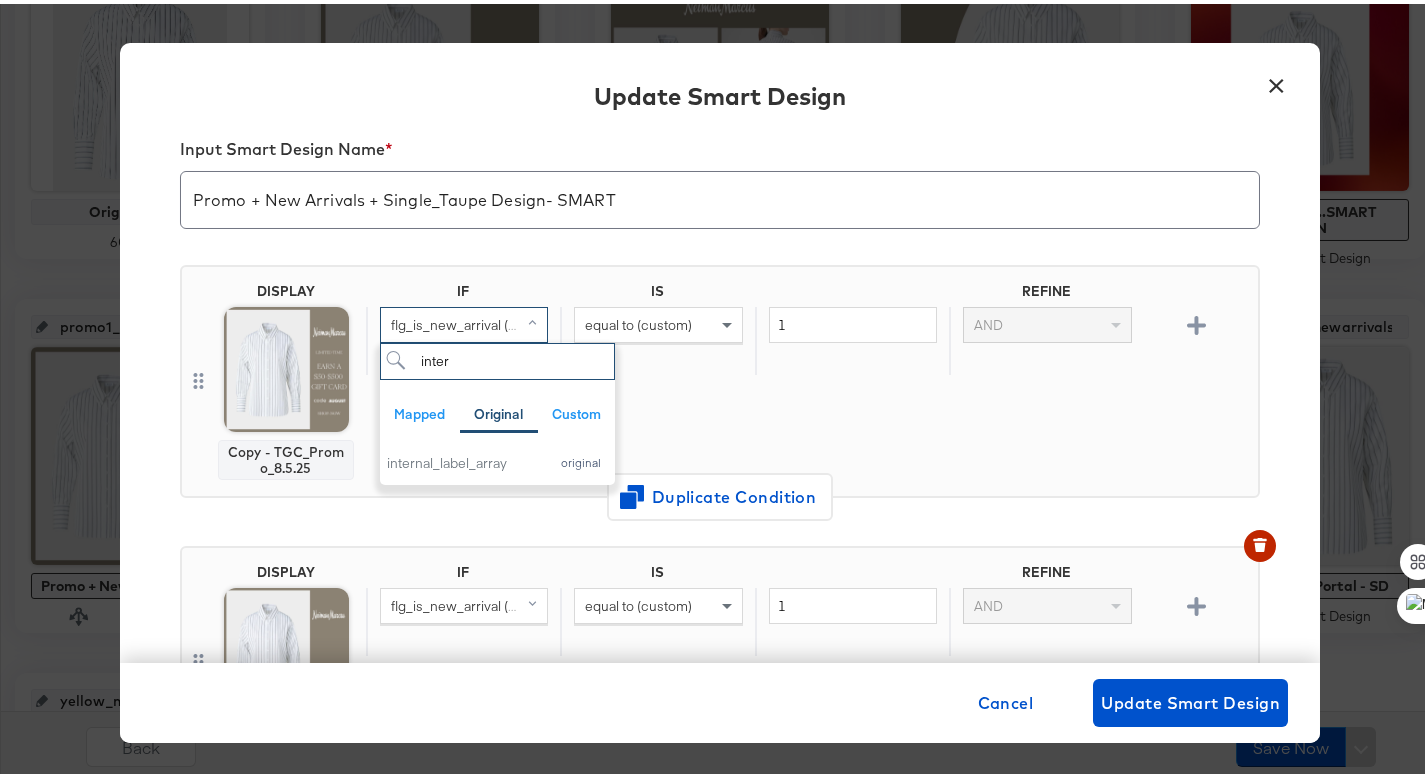 click on "inter" at bounding box center [497, 357] 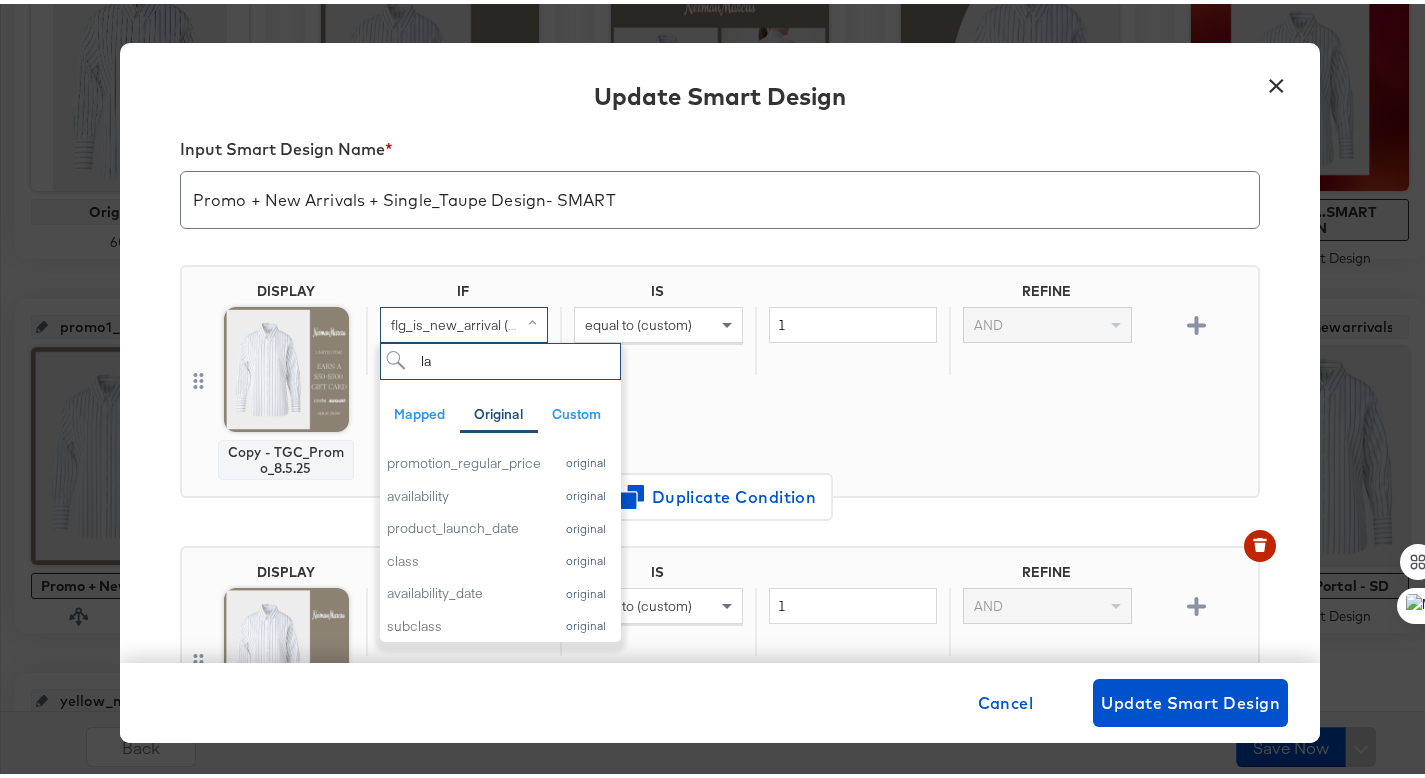 type on "lab" 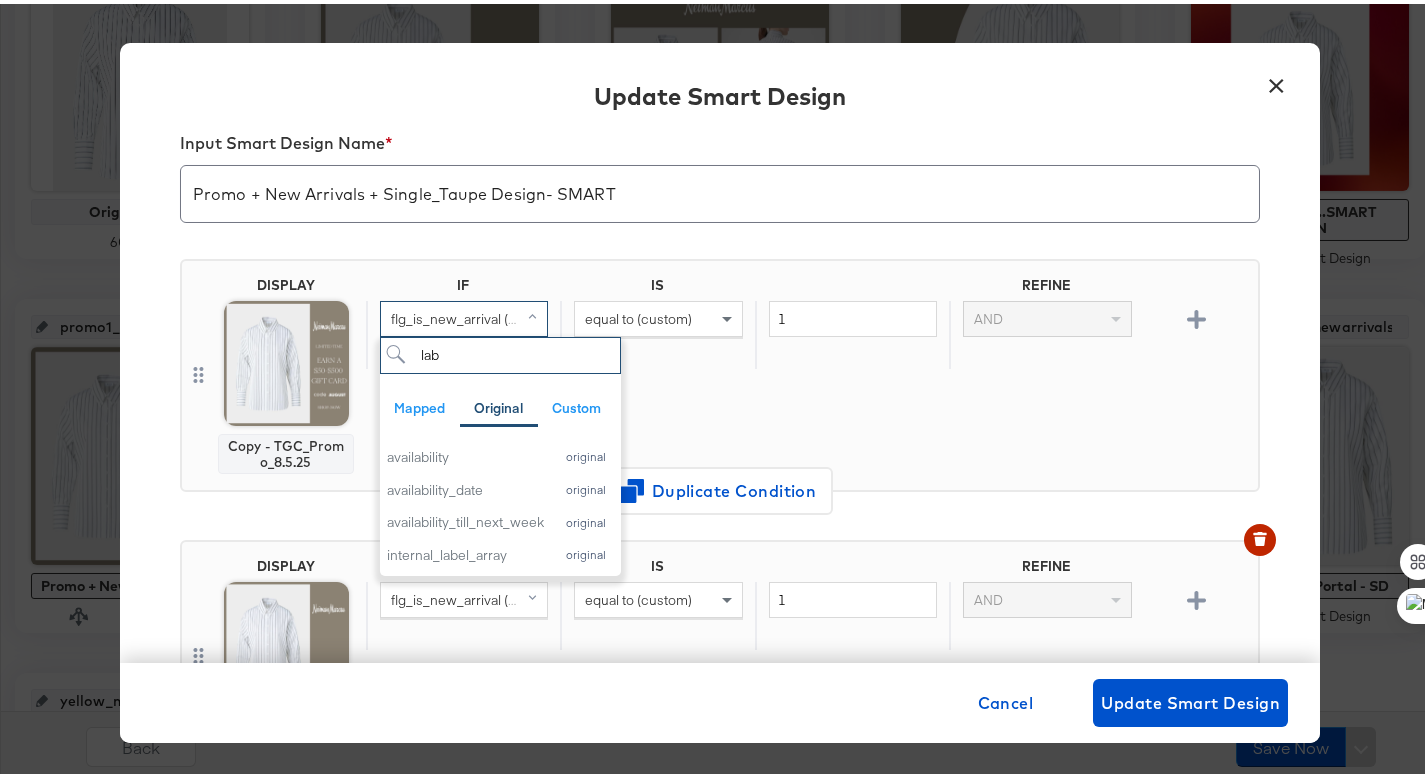 scroll, scrollTop: 41, scrollLeft: 0, axis: vertical 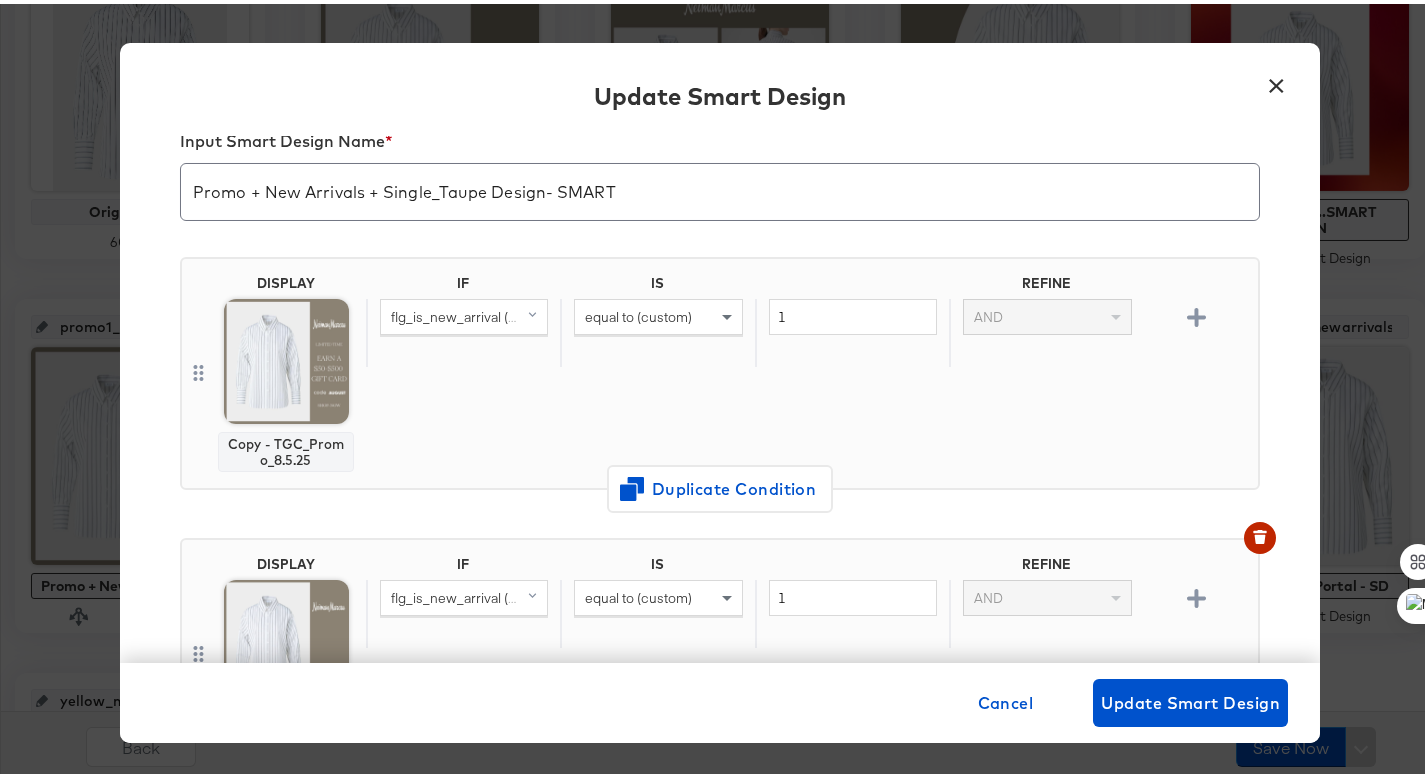 click on "IS" at bounding box center [657, 283] 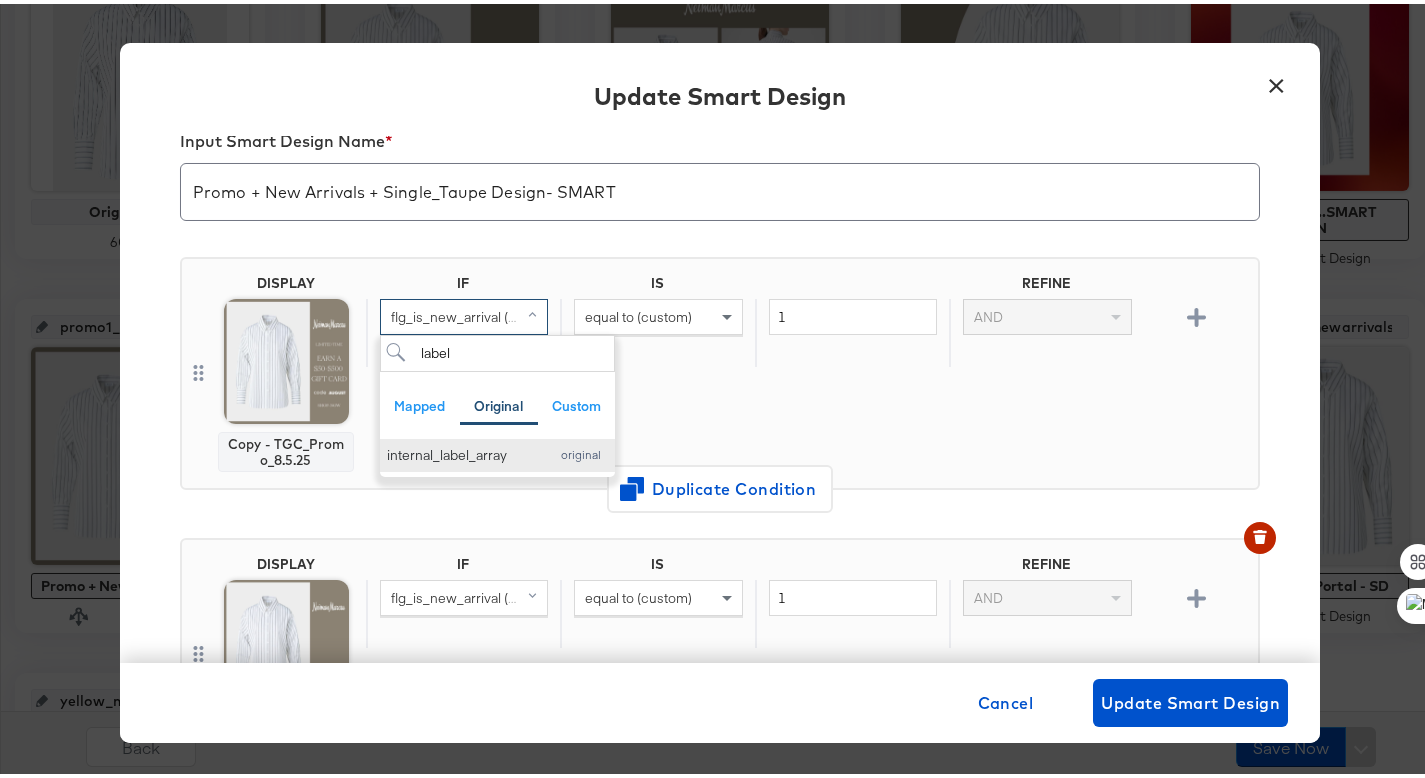 type on "label" 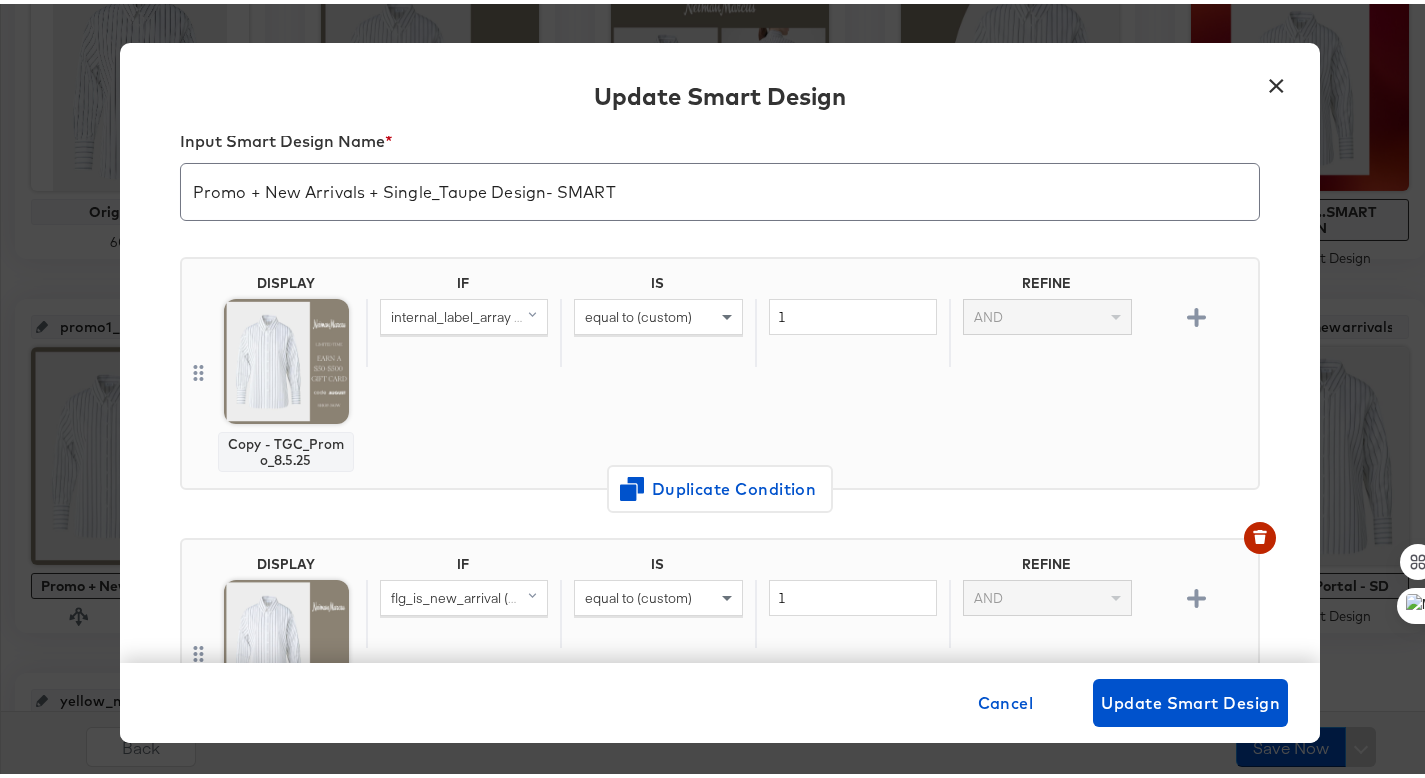 click on "equal to (custom)" at bounding box center [658, 313] 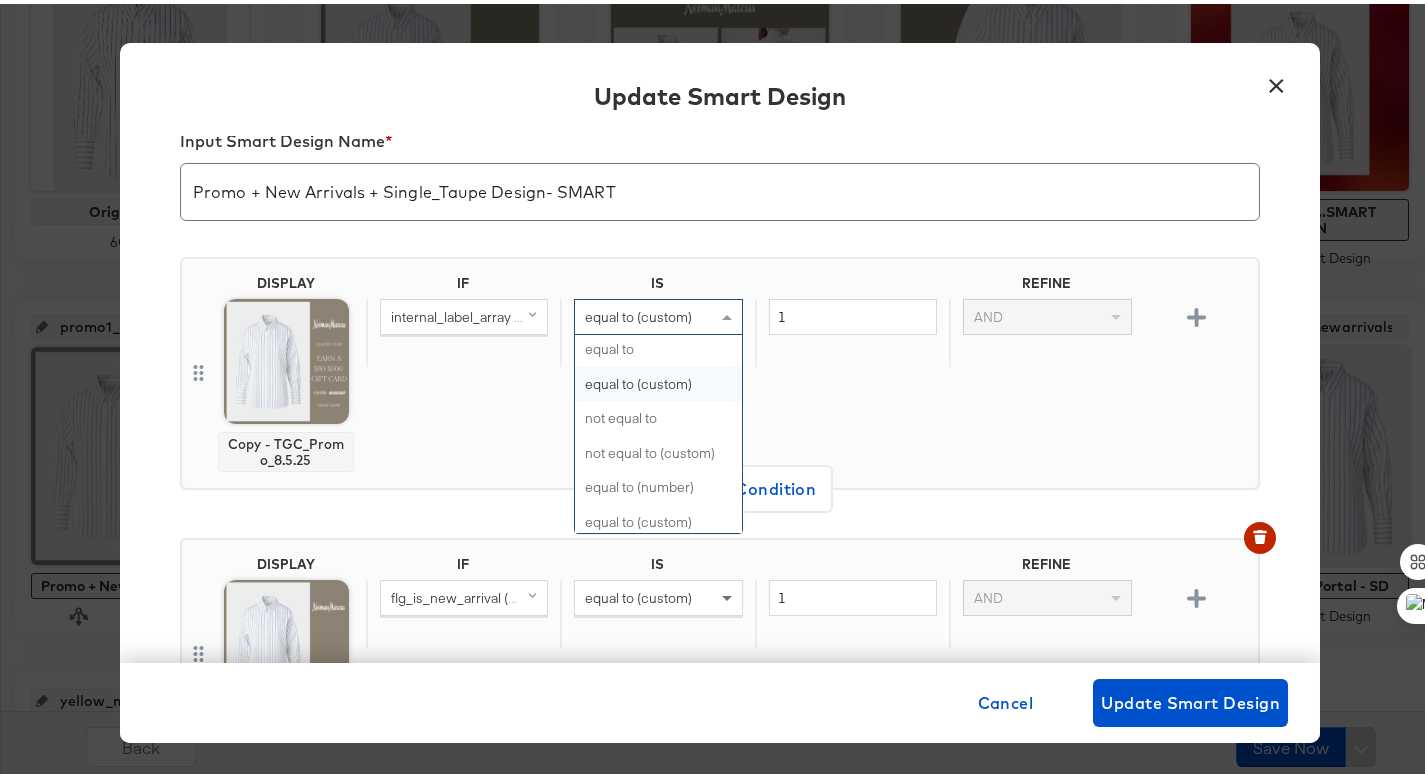 scroll, scrollTop: 0, scrollLeft: 0, axis: both 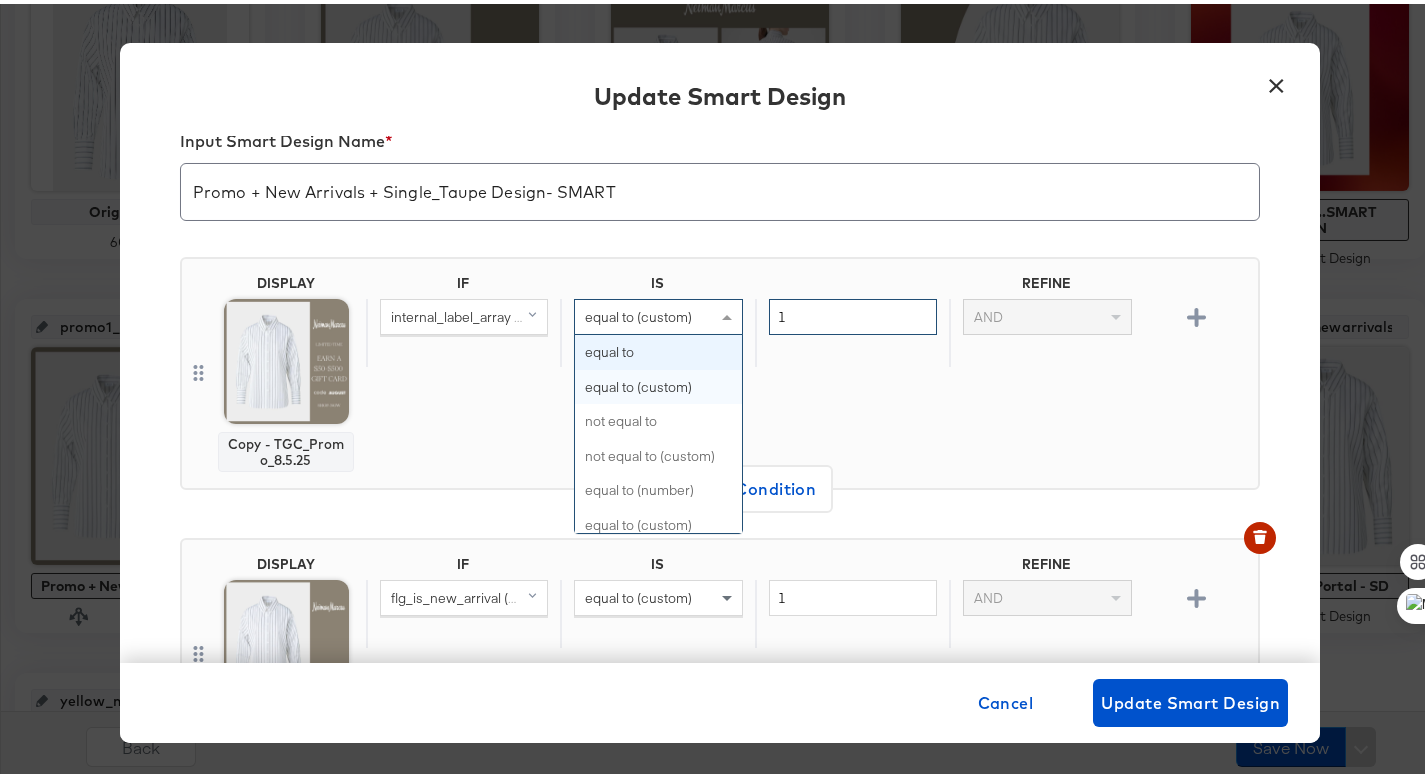 click on "1" at bounding box center [853, 313] 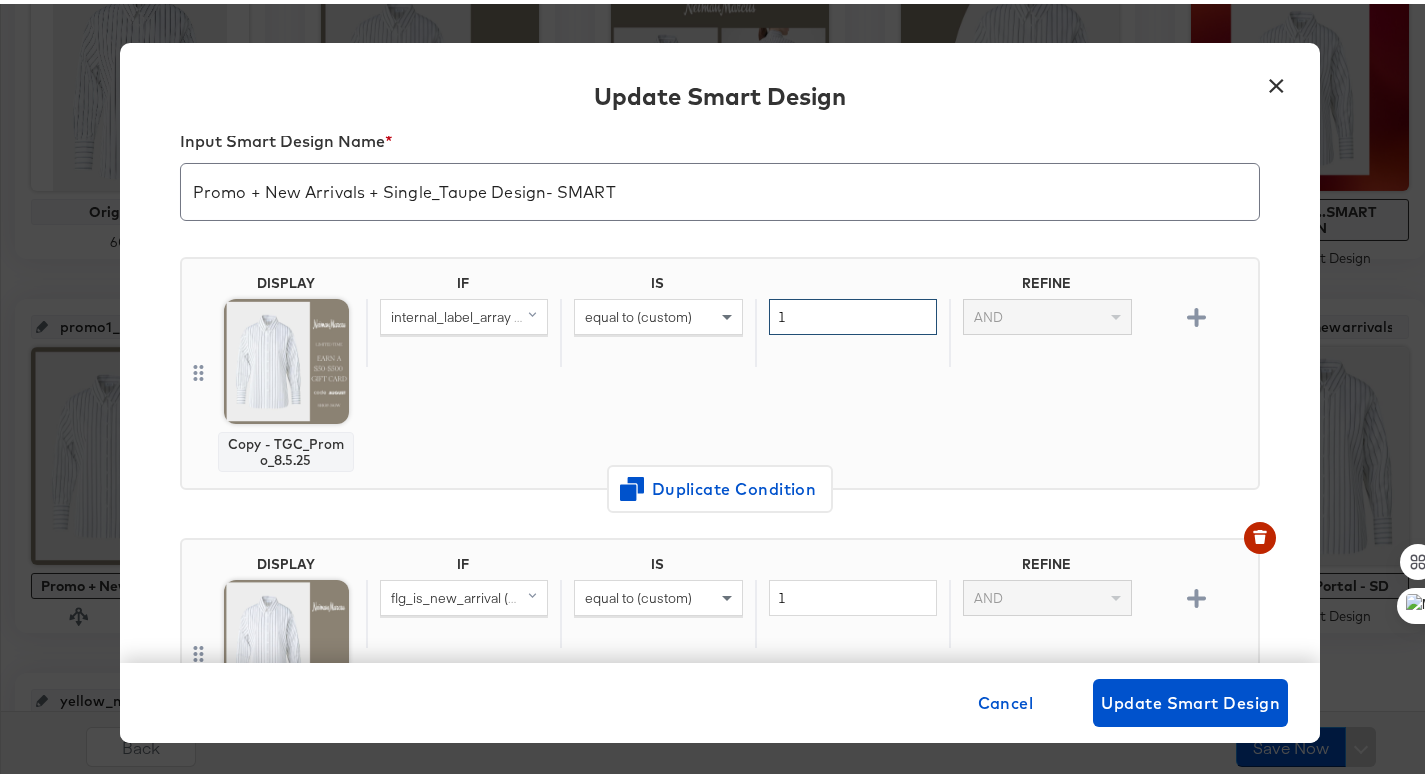 click on "1" at bounding box center (853, 313) 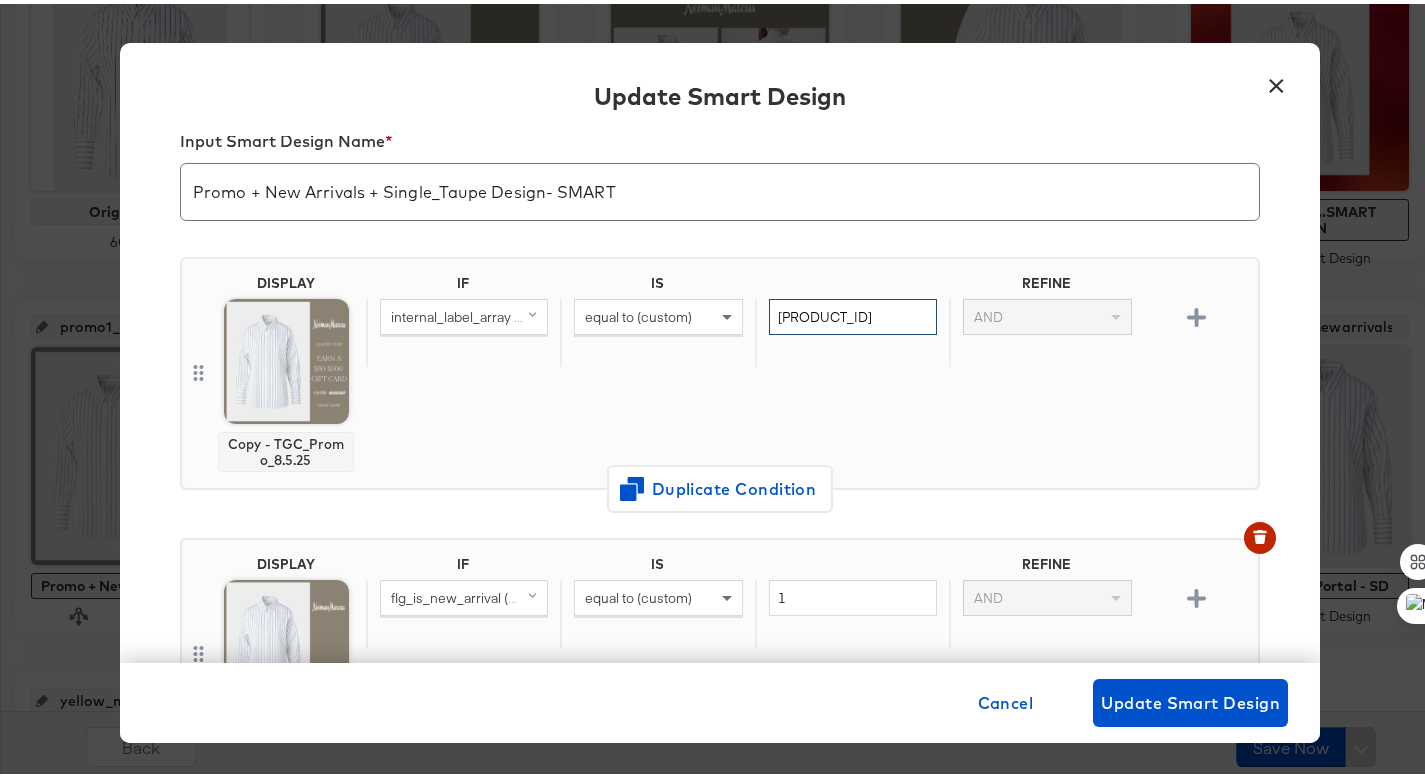 click on "[PRODUCT_ID]" at bounding box center [853, 313] 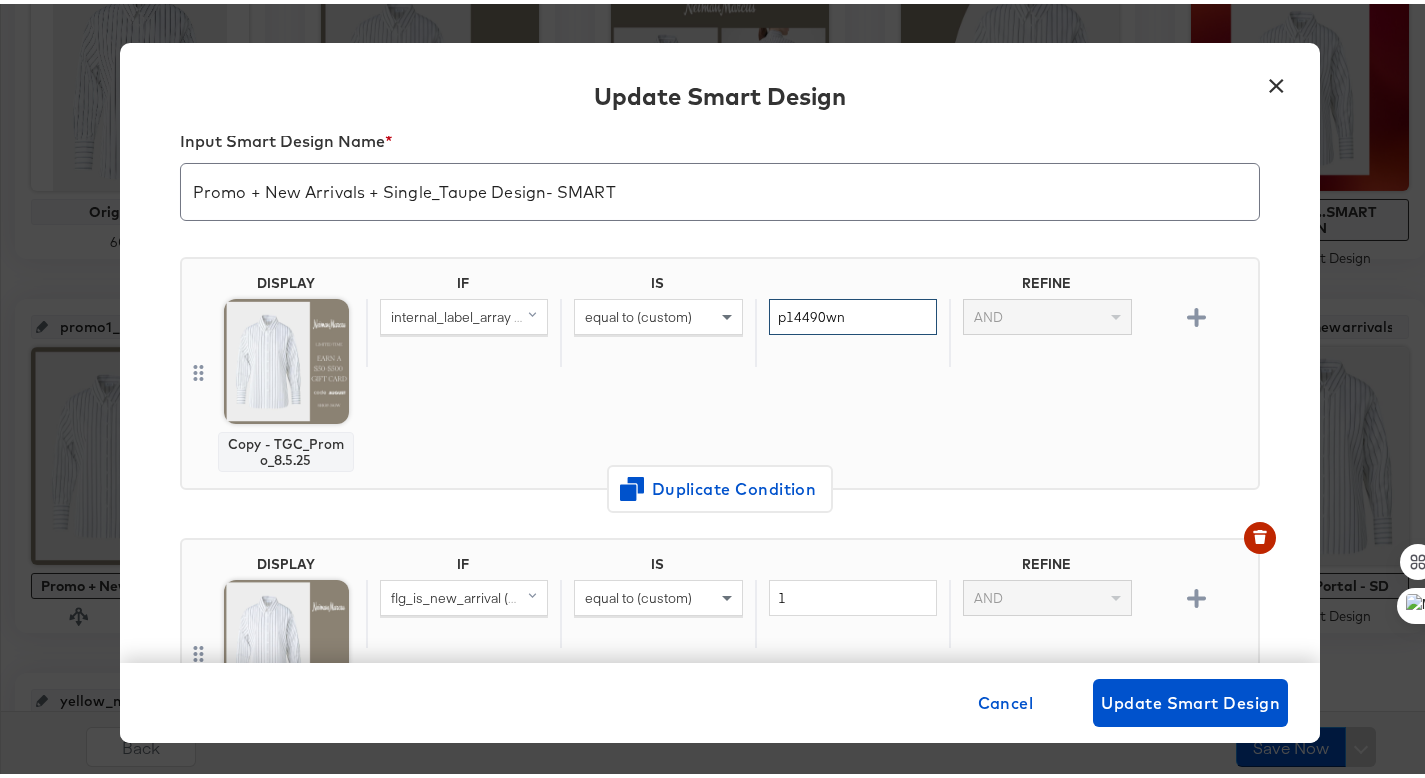 click on "p14490wn" at bounding box center (853, 313) 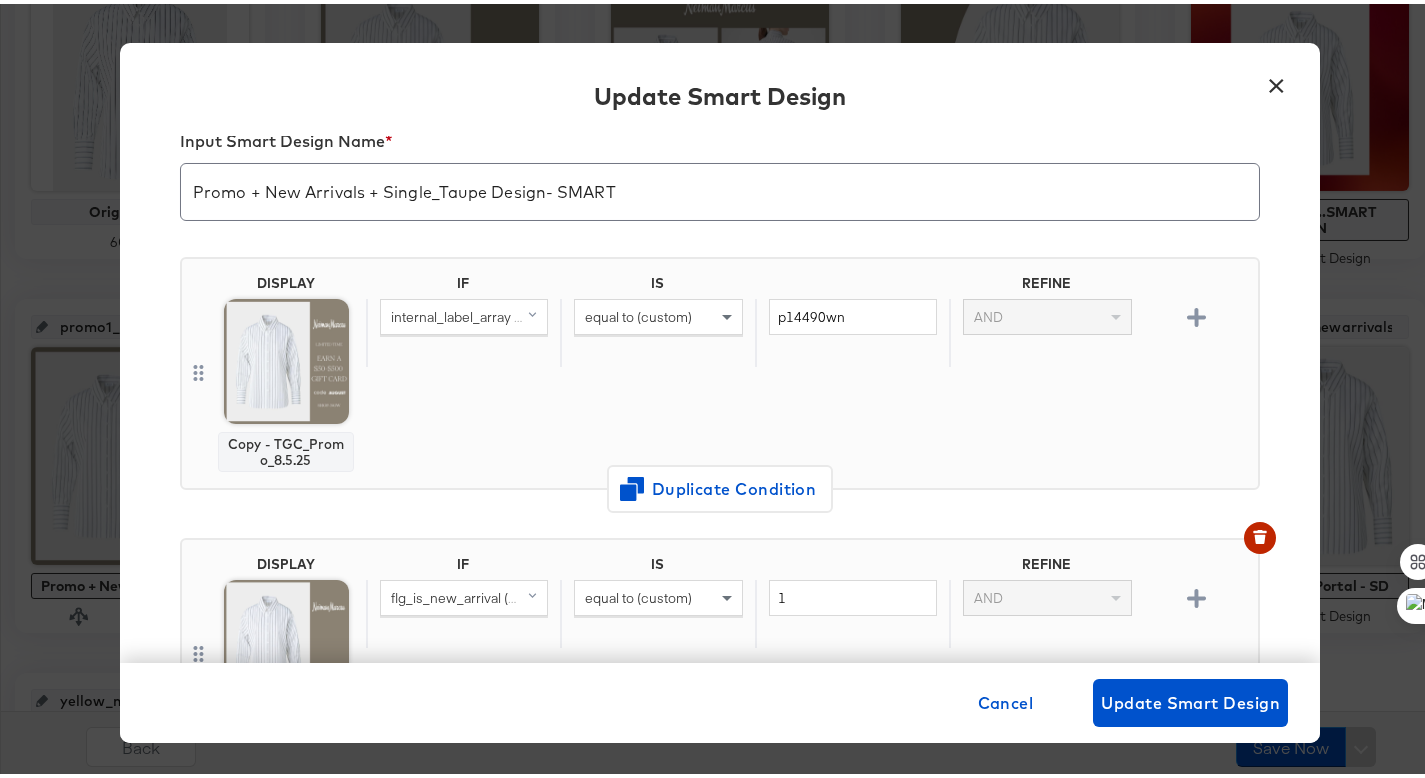 click on "internal_label_array (original)" at bounding box center [479, 313] 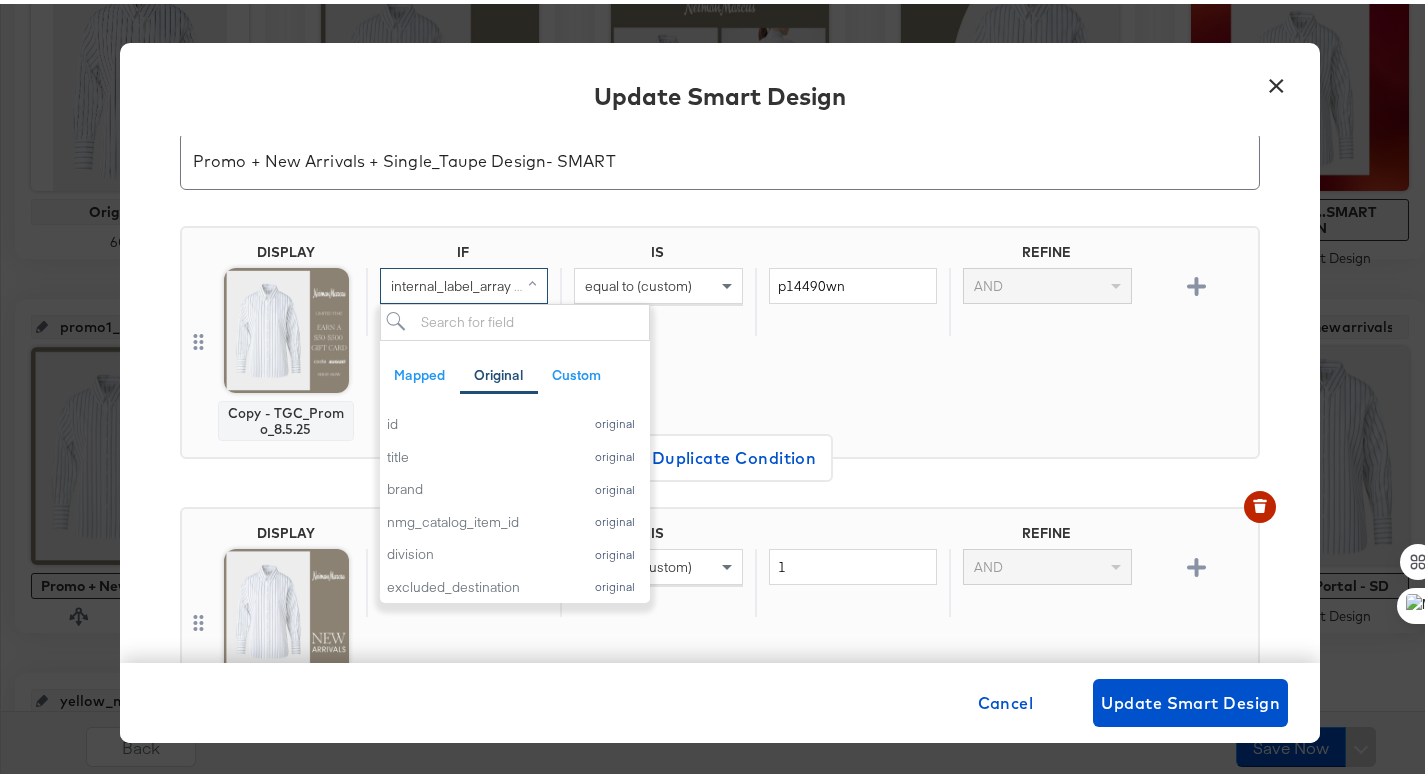 scroll, scrollTop: 83, scrollLeft: 0, axis: vertical 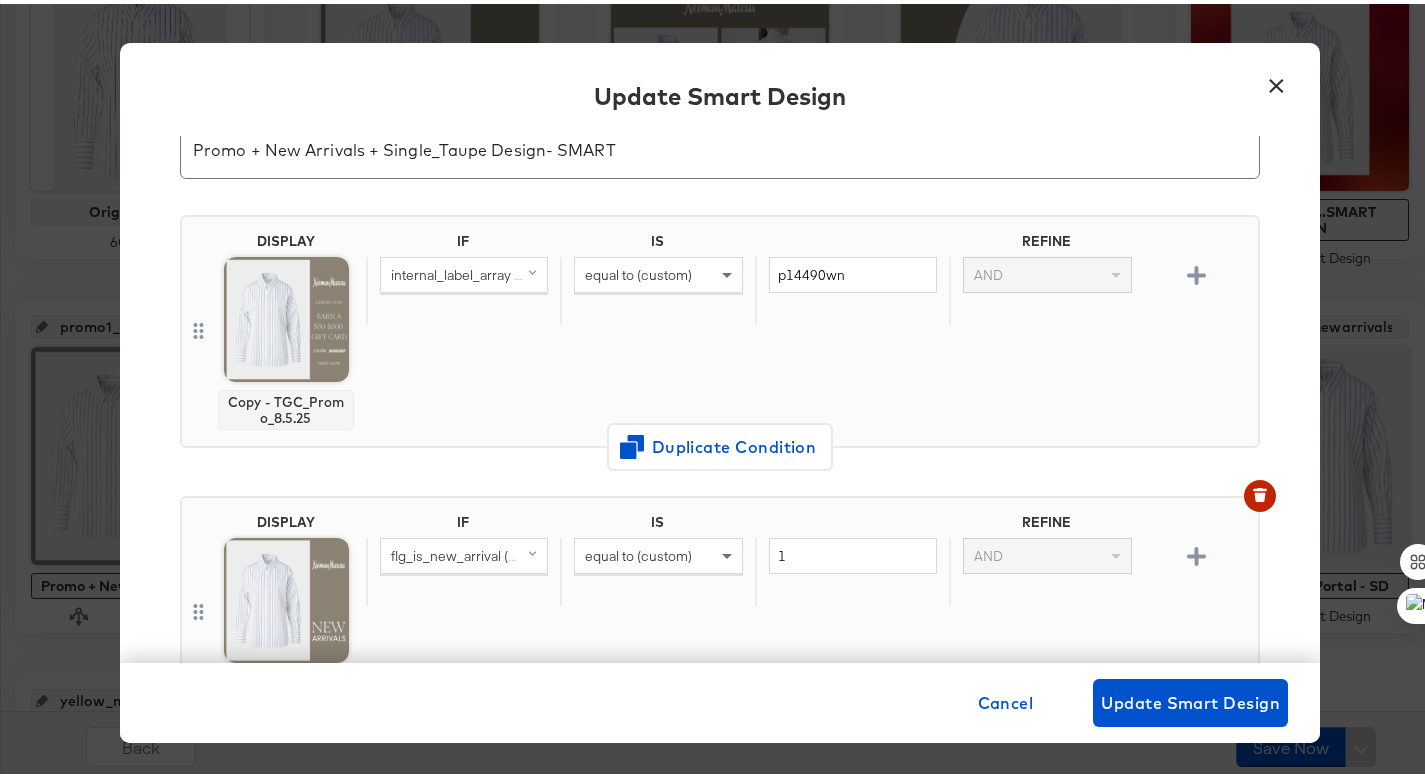 click on "IF IS   REFINE   internal_label_array (original) equal to (custom) [PRODUCT_ID] AND" at bounding box center (808, 327) 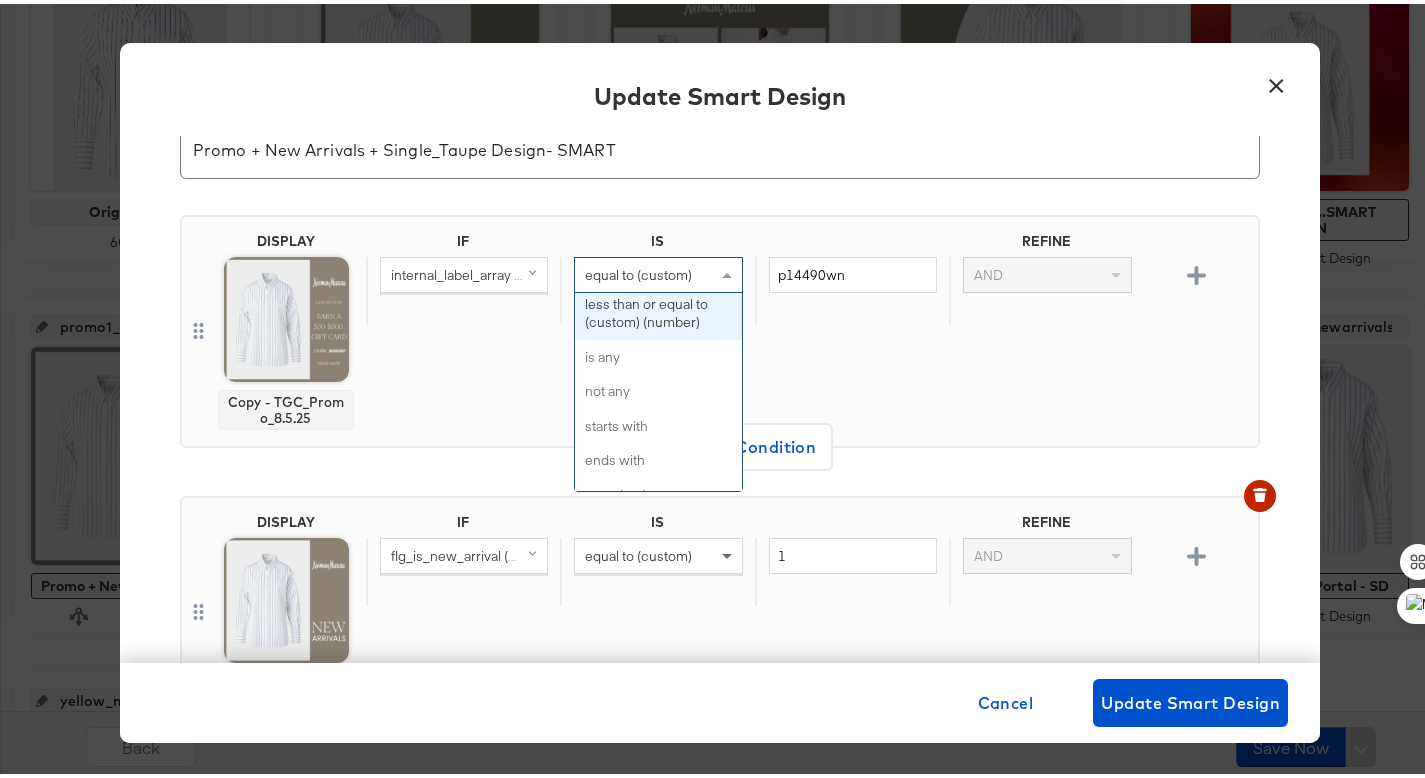 scroll, scrollTop: 579, scrollLeft: 0, axis: vertical 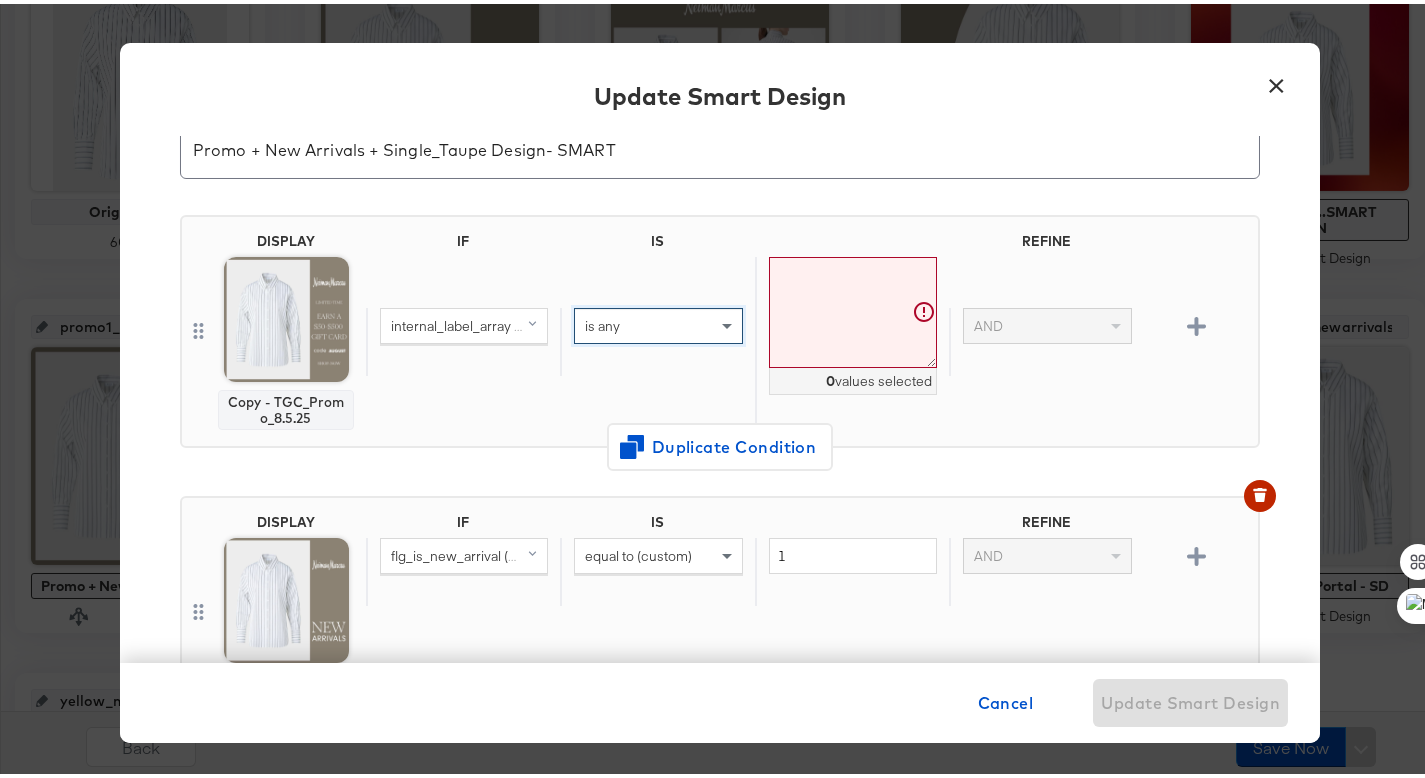 click at bounding box center [853, 308] 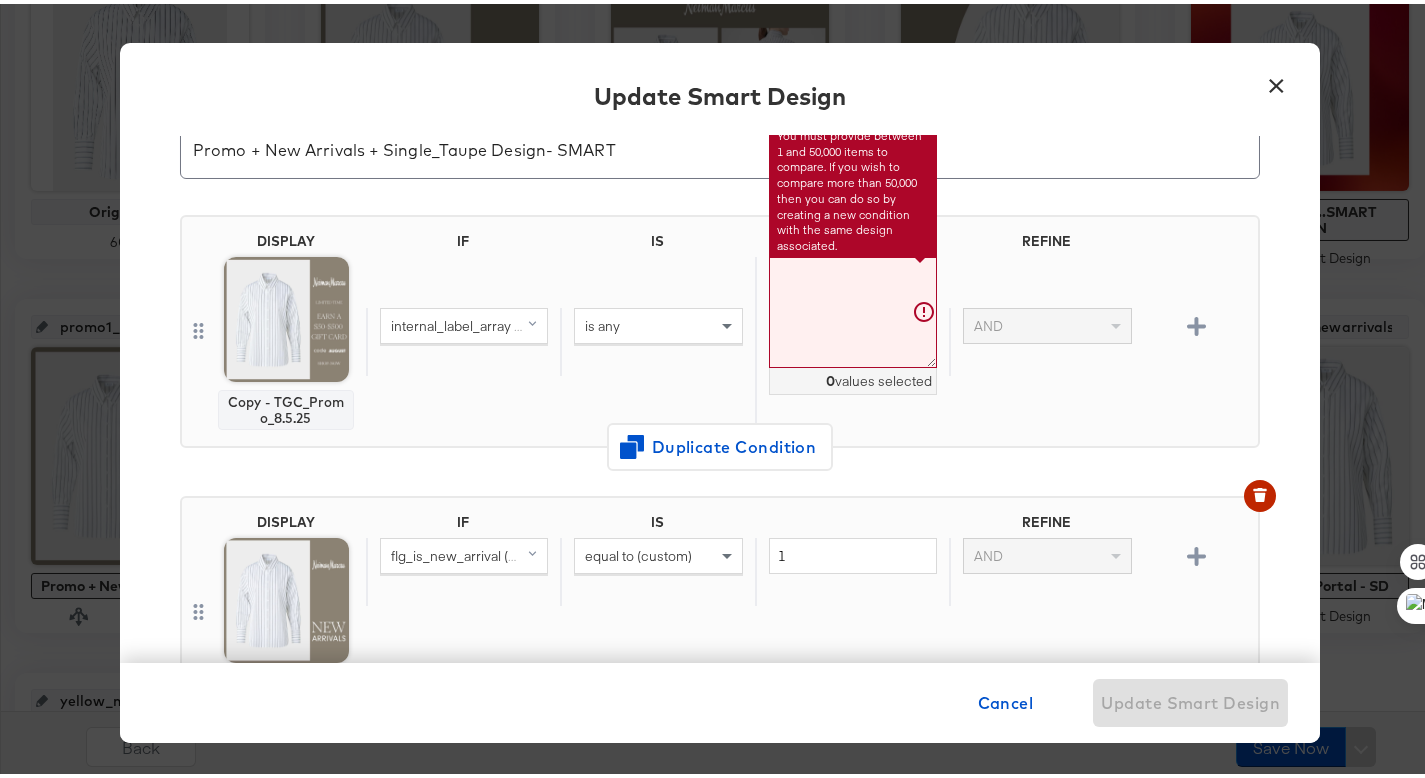 paste on "p14490wn" 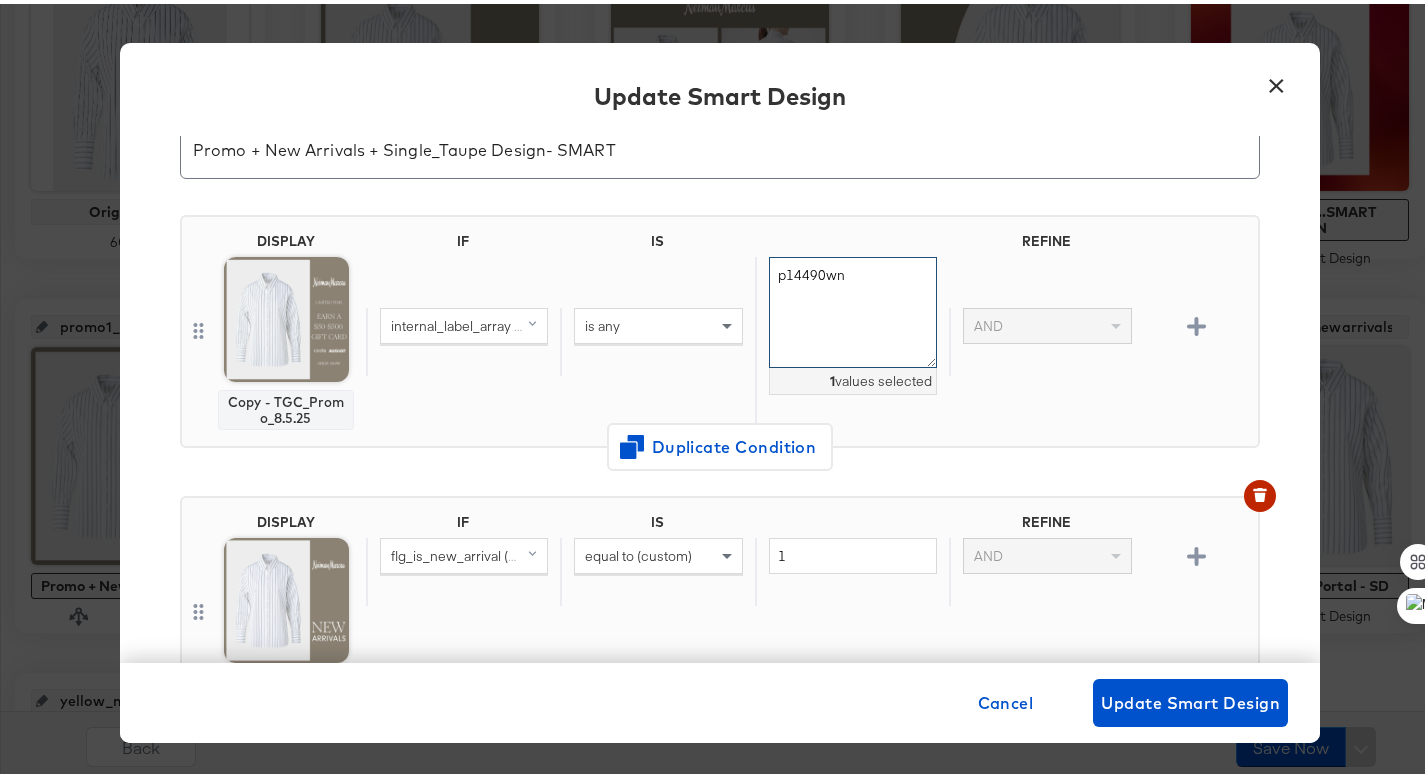 type on "p14490wn" 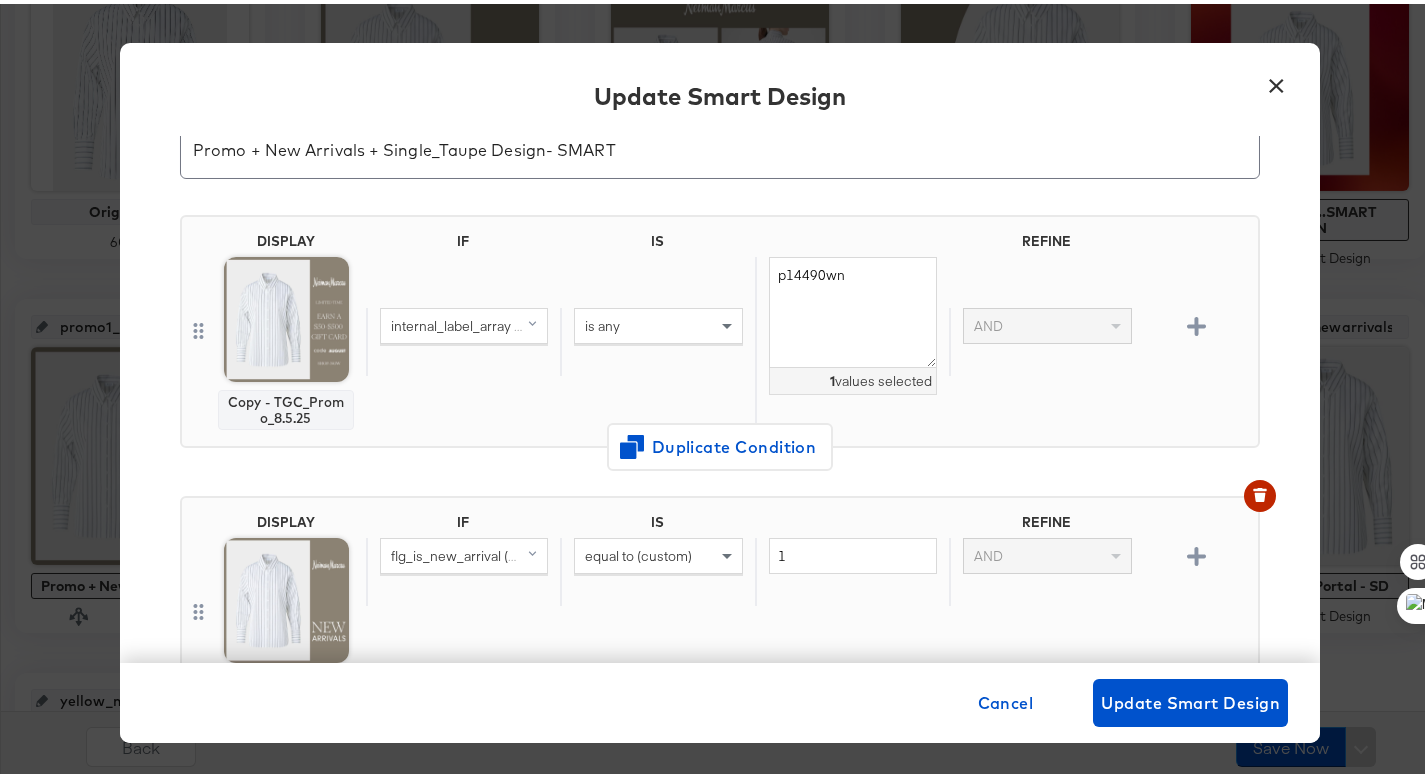 click on "internal_label_array (original) is any [PRODUCT_ID] values selected AND" at bounding box center (808, 338) 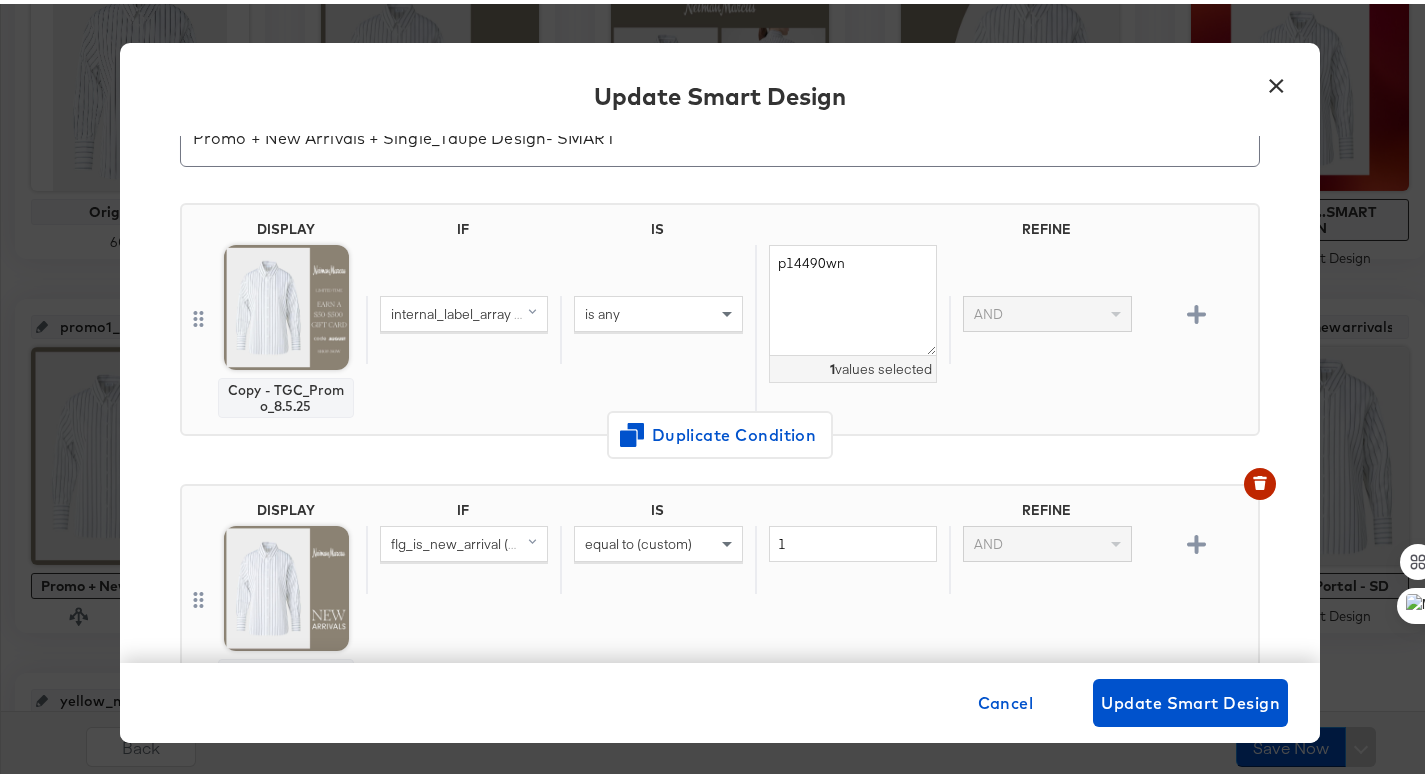 scroll, scrollTop: 98, scrollLeft: 0, axis: vertical 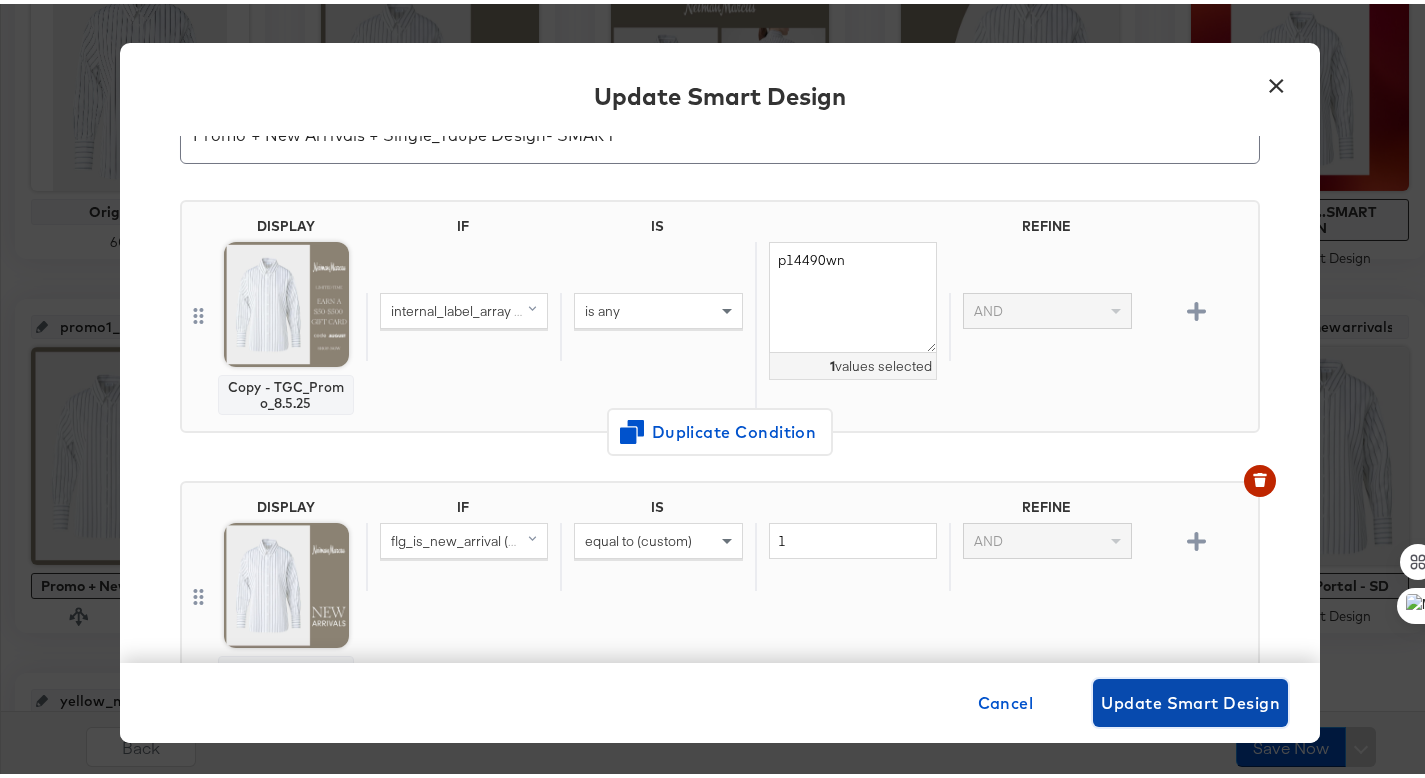 click on "Update Smart Design" at bounding box center (1190, 699) 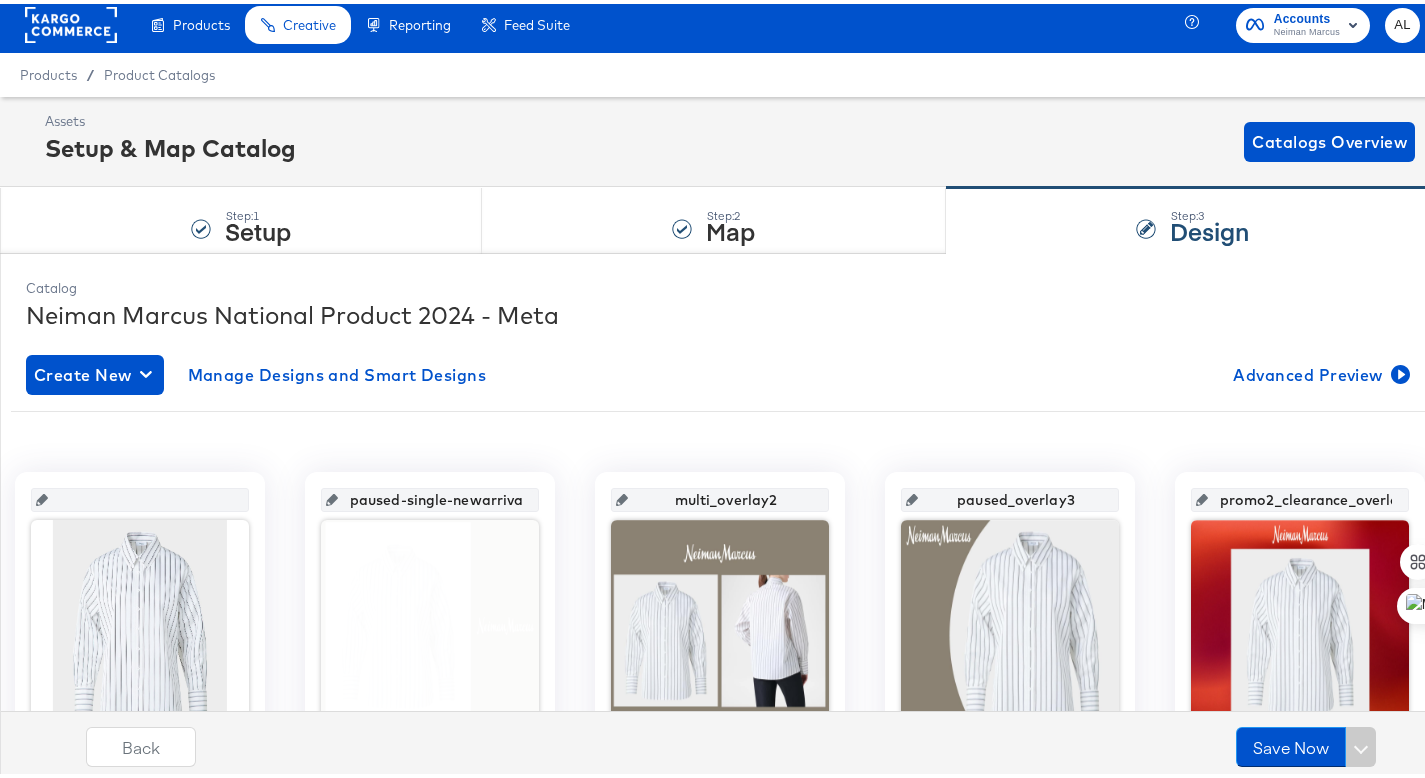 scroll, scrollTop: 0, scrollLeft: 0, axis: both 